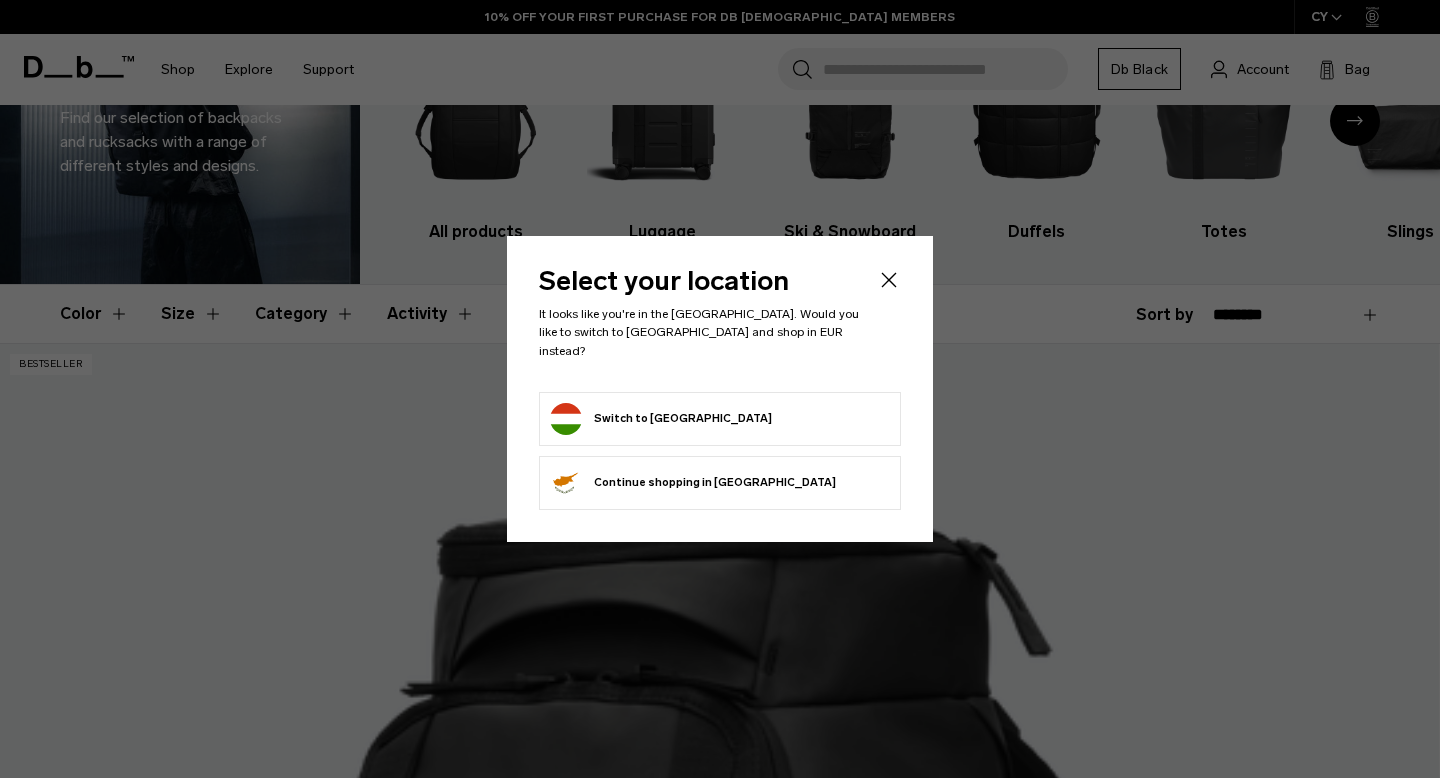 scroll, scrollTop: 153, scrollLeft: 0, axis: vertical 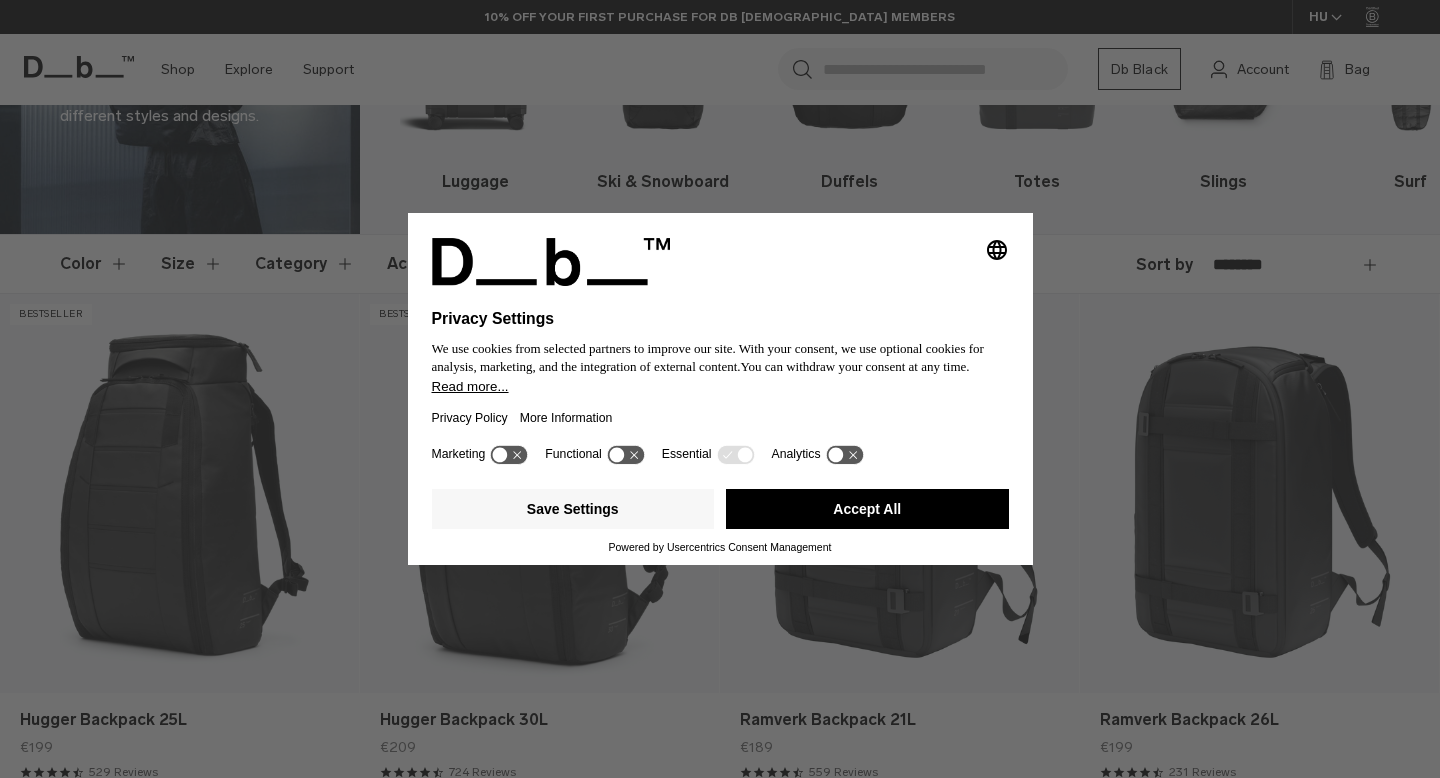 click on "Accept All" at bounding box center [867, 509] 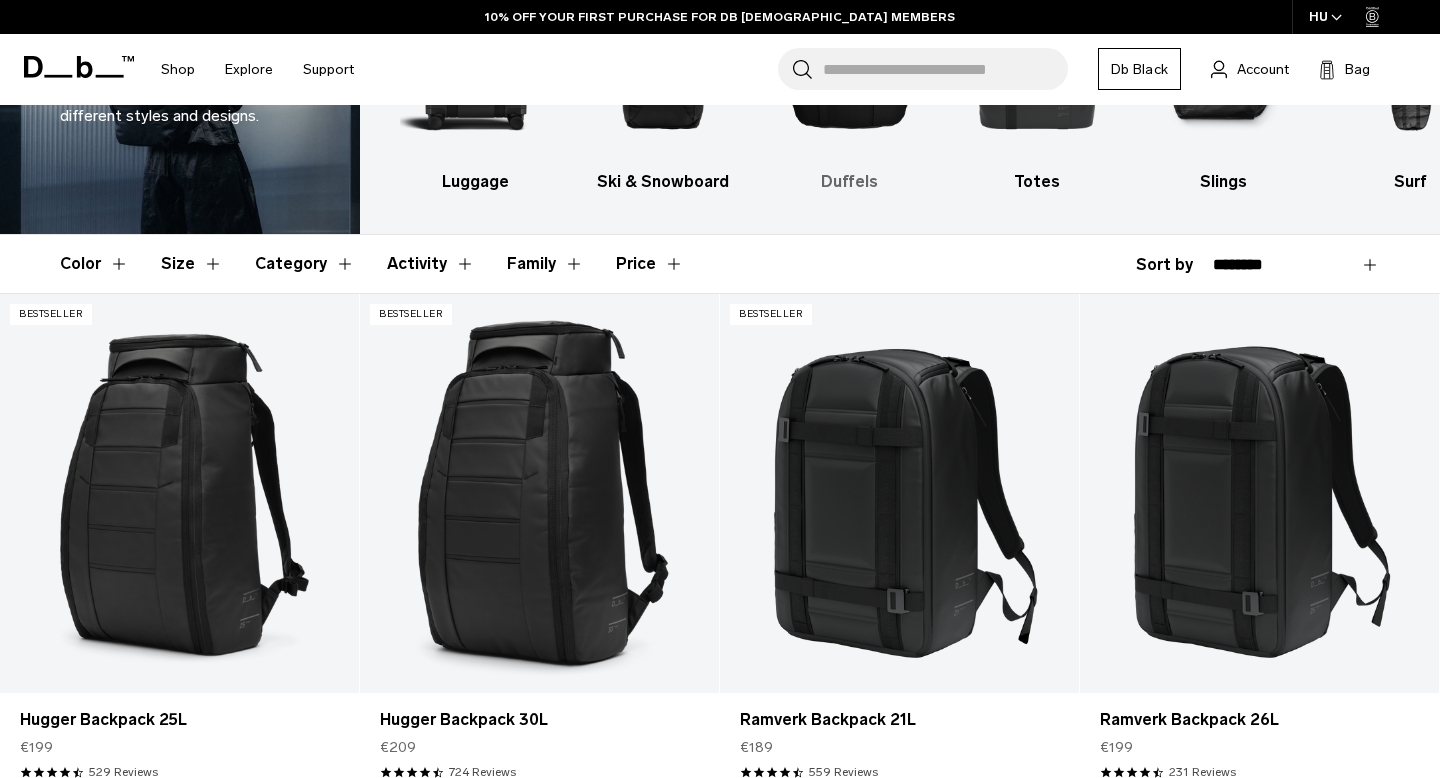 scroll, scrollTop: 0, scrollLeft: 0, axis: both 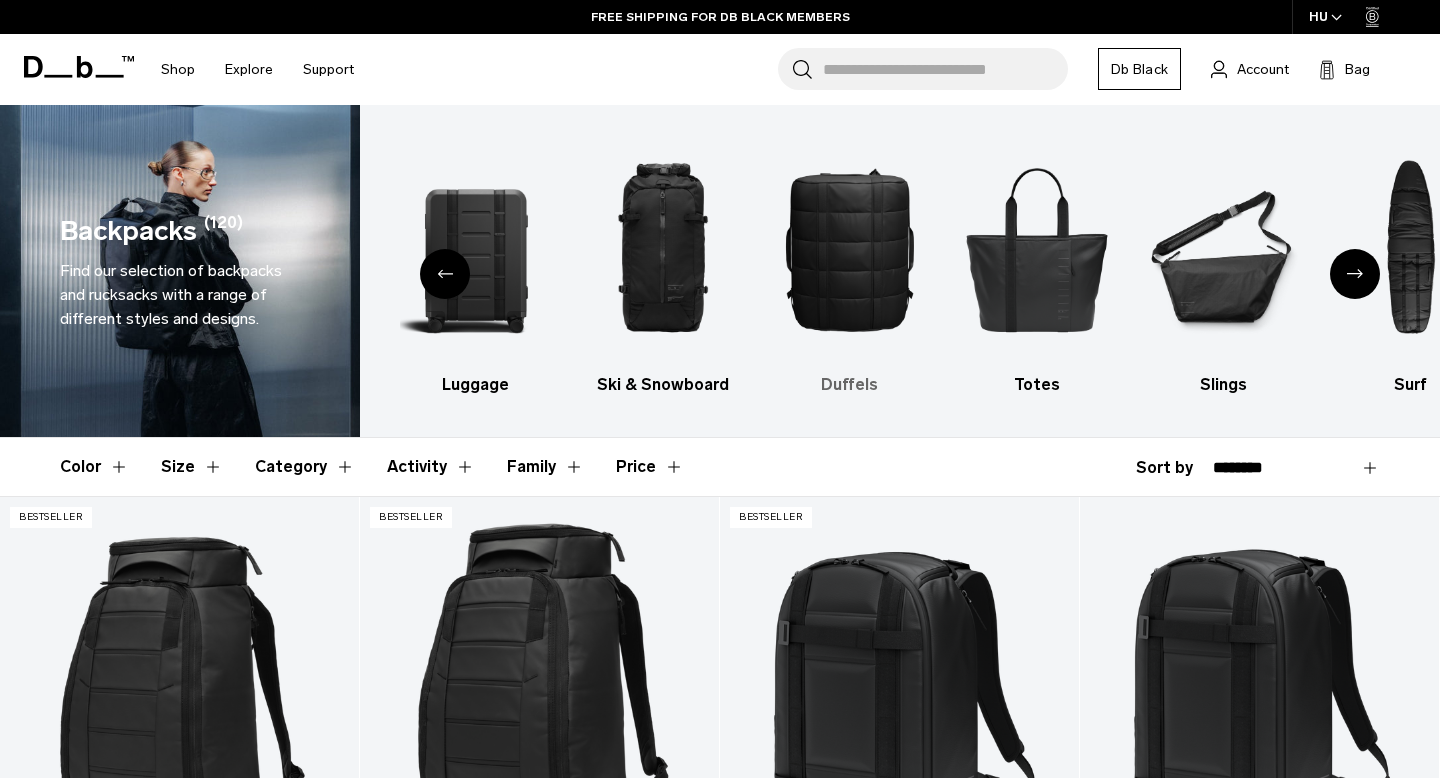click at bounding box center (850, 249) 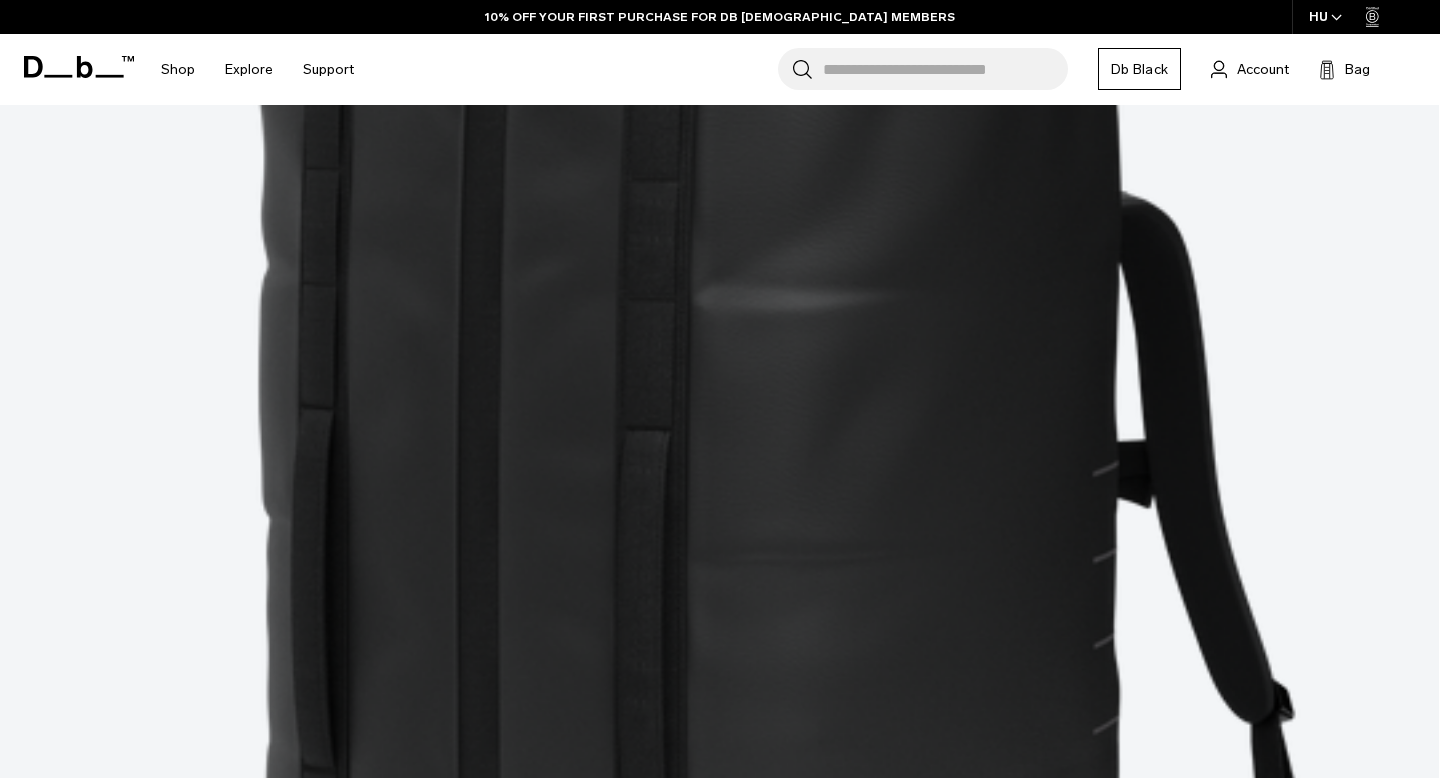 scroll, scrollTop: 0, scrollLeft: 0, axis: both 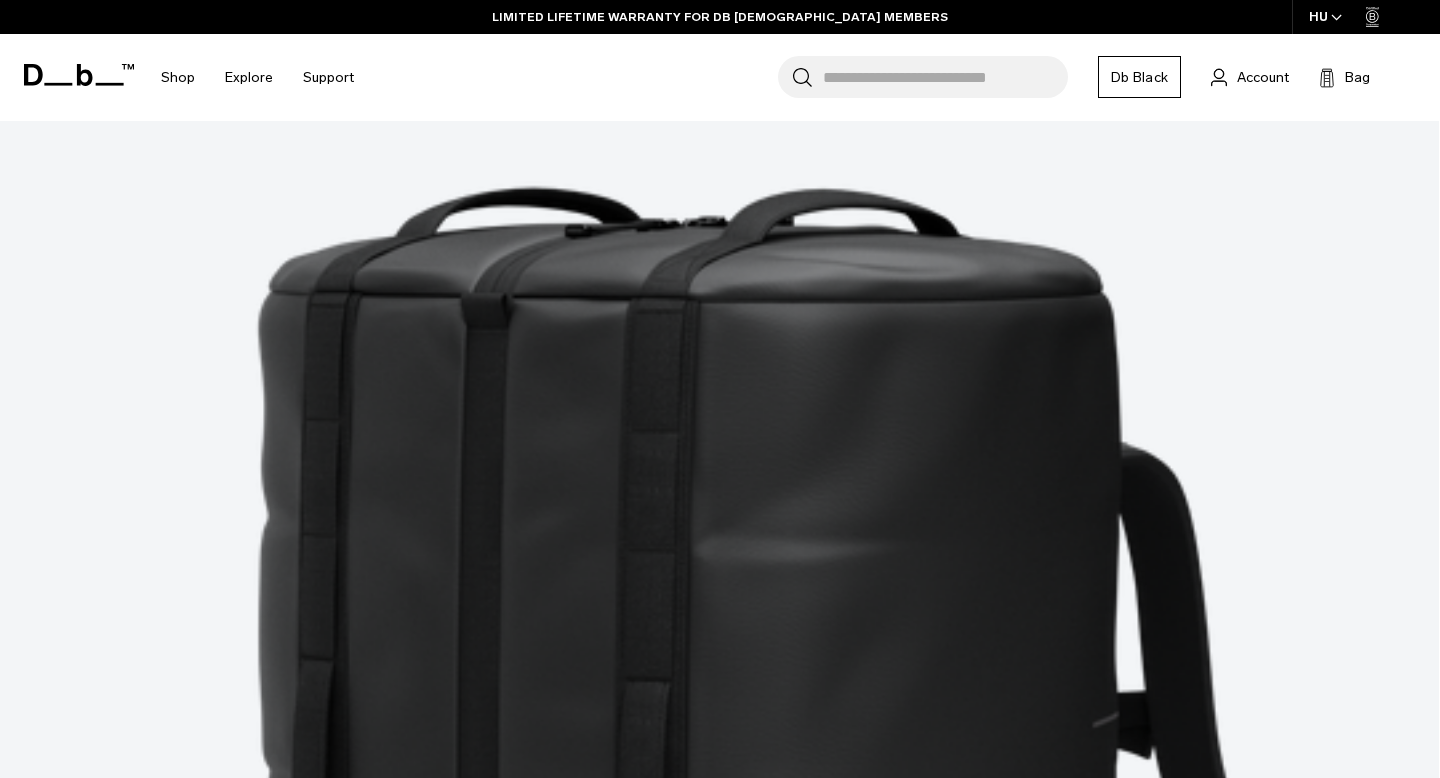 click at bounding box center (719, 6148) 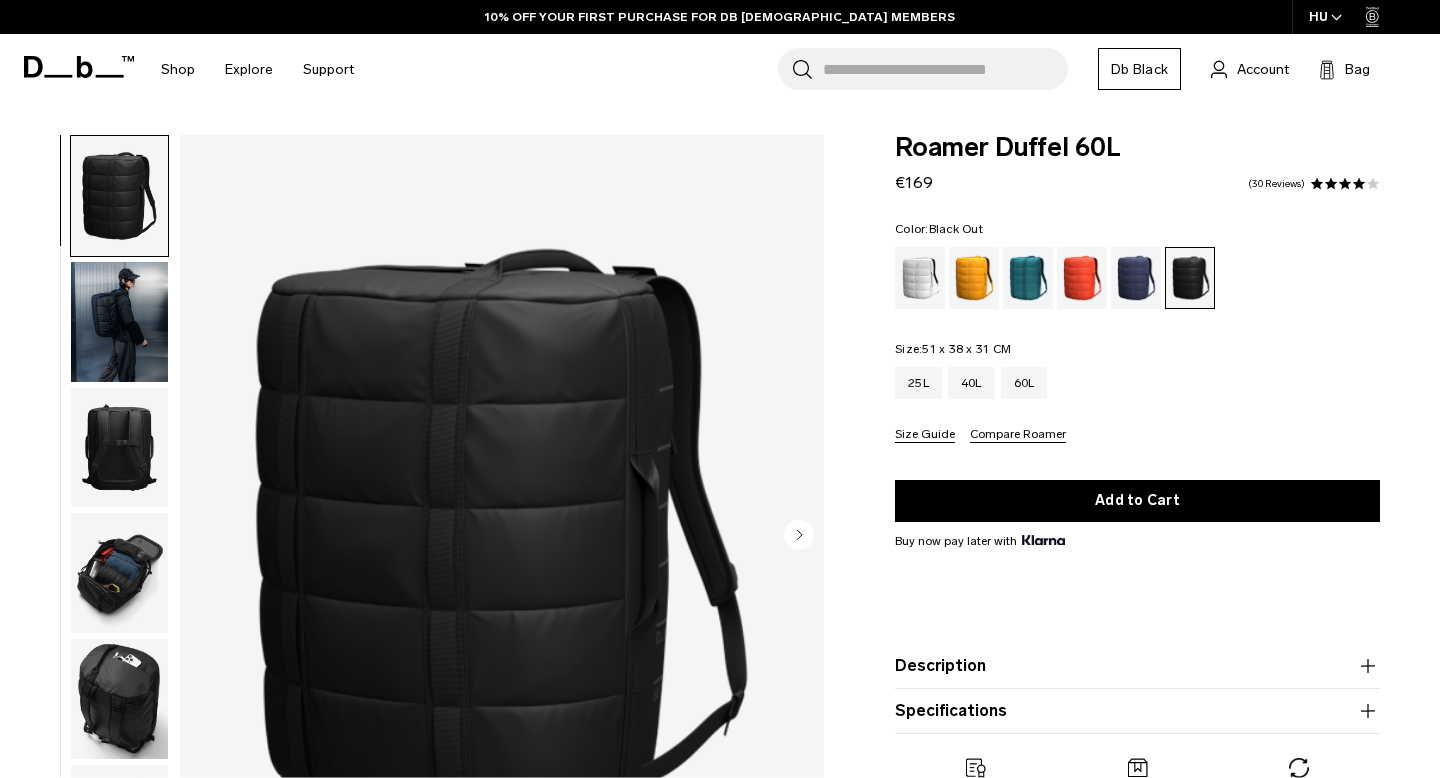 scroll, scrollTop: 249, scrollLeft: 0, axis: vertical 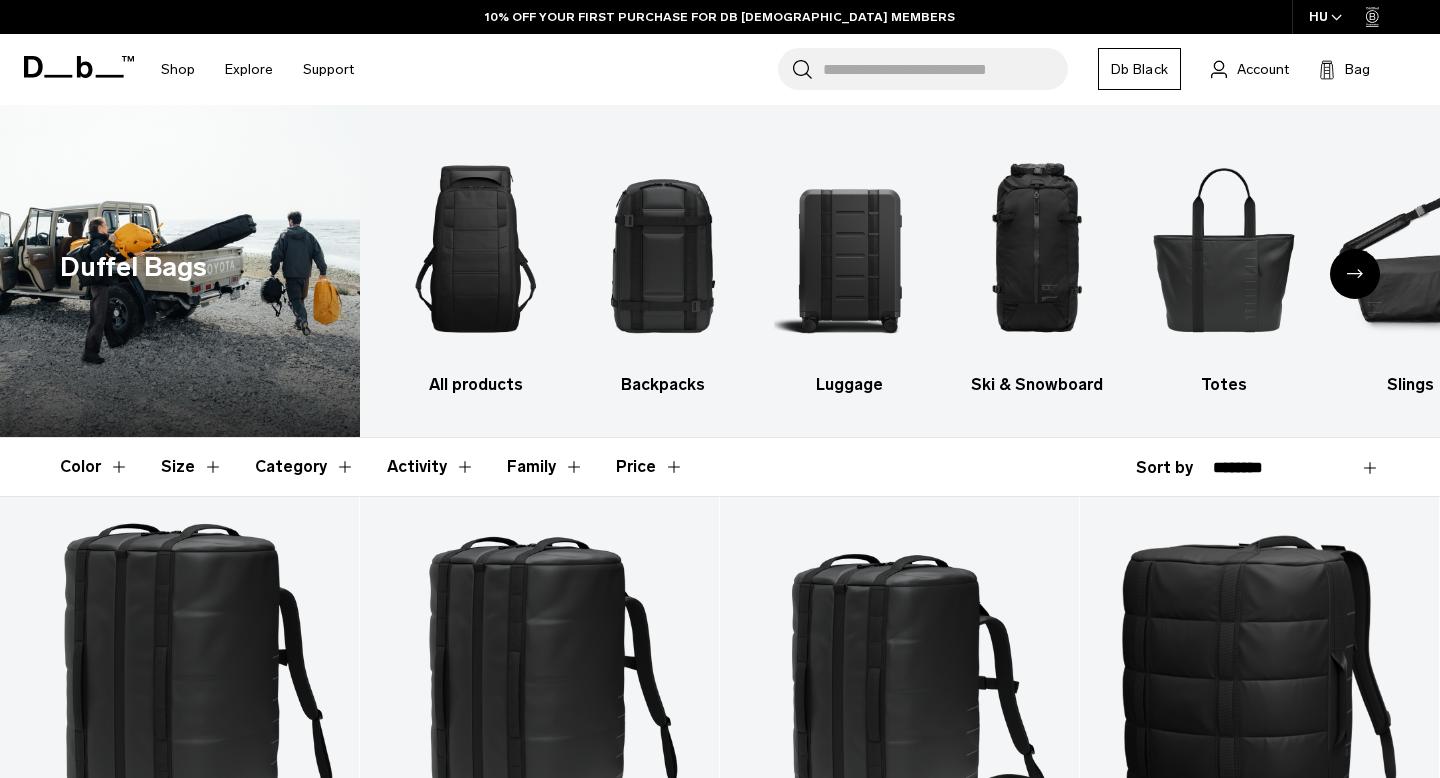 click at bounding box center (1355, 274) 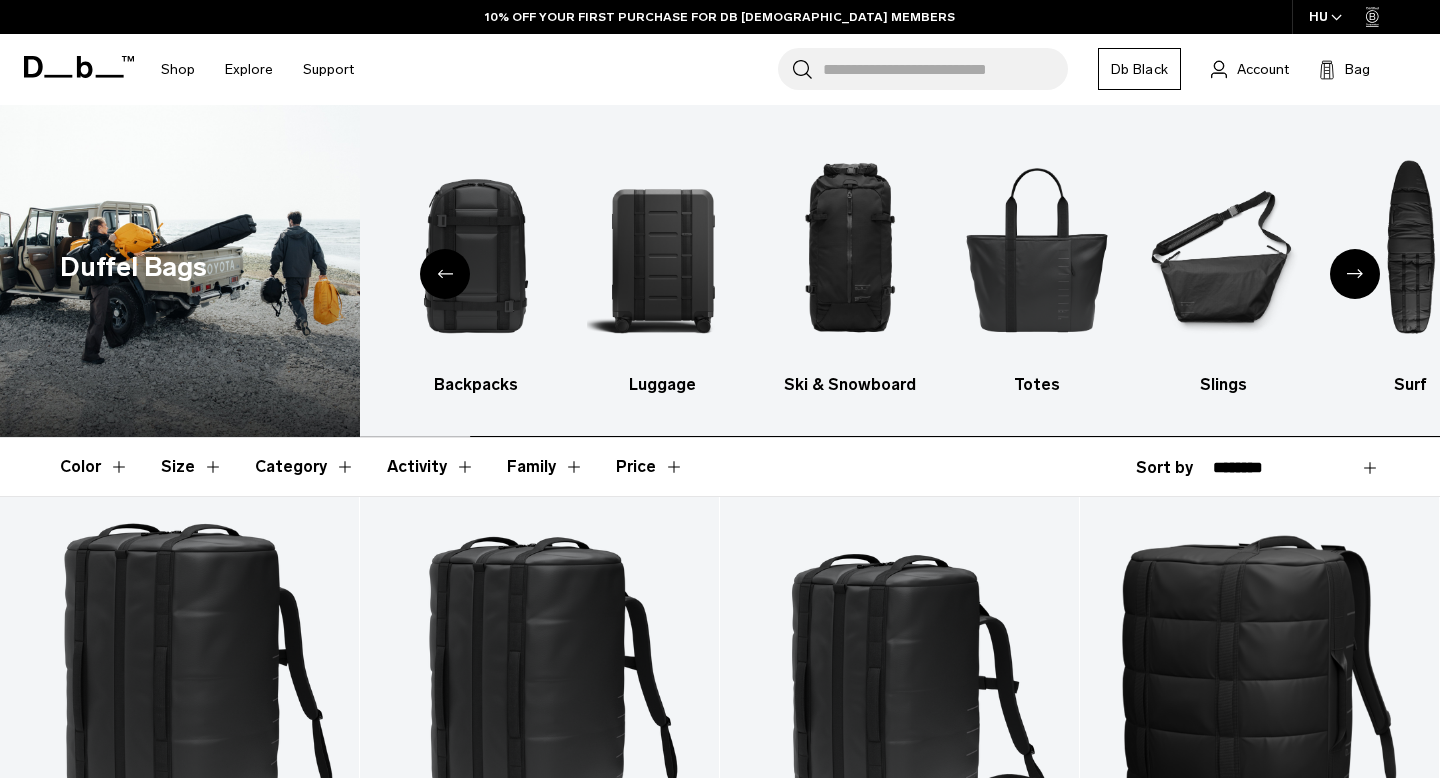 click 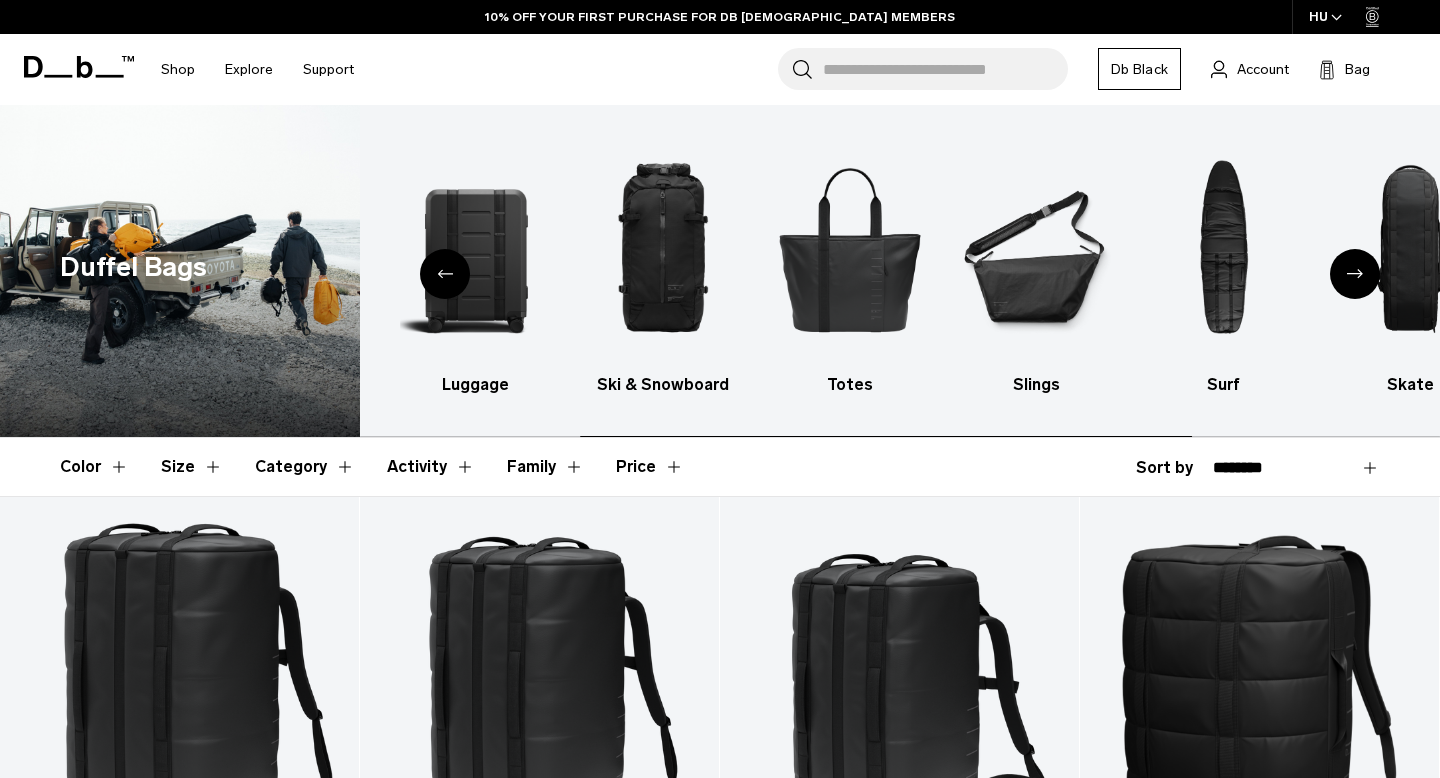 click 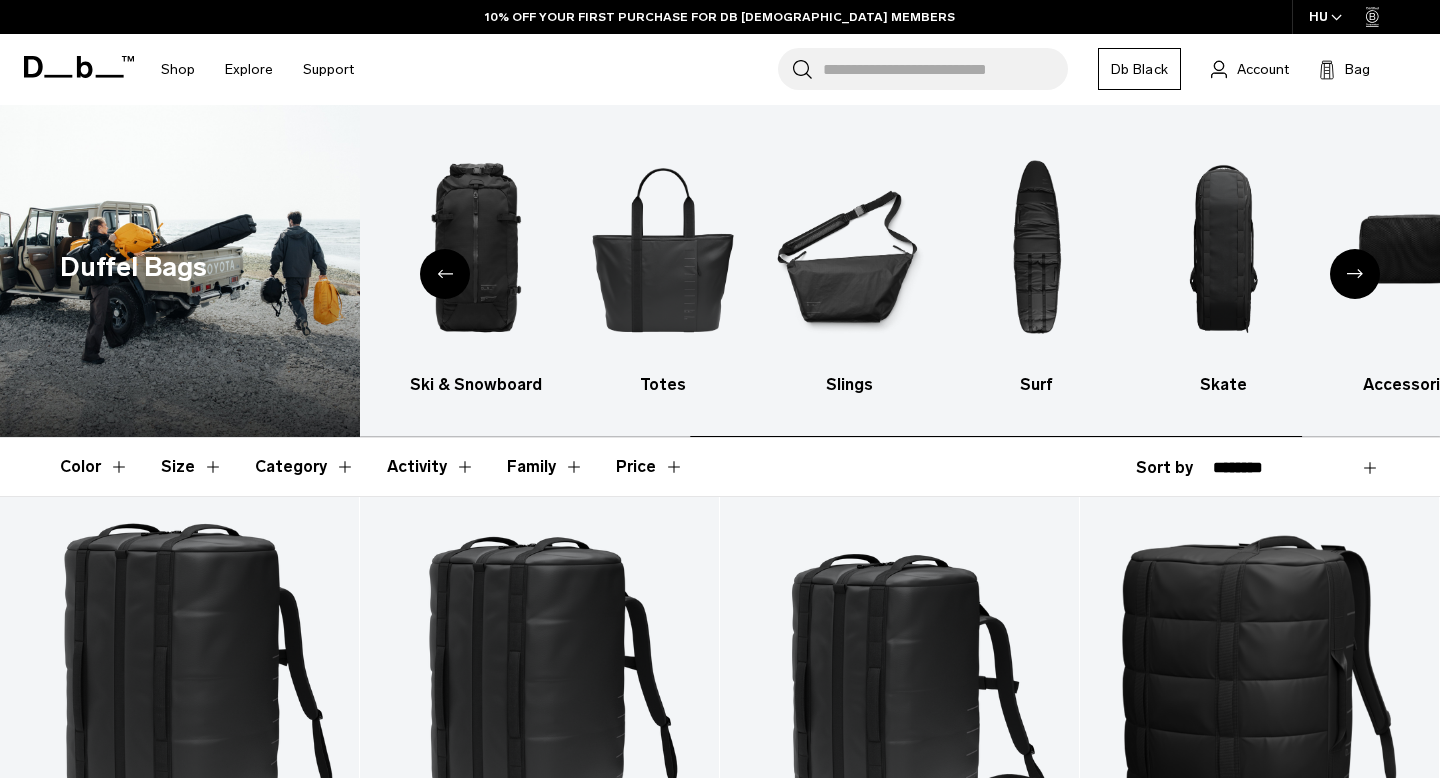 click 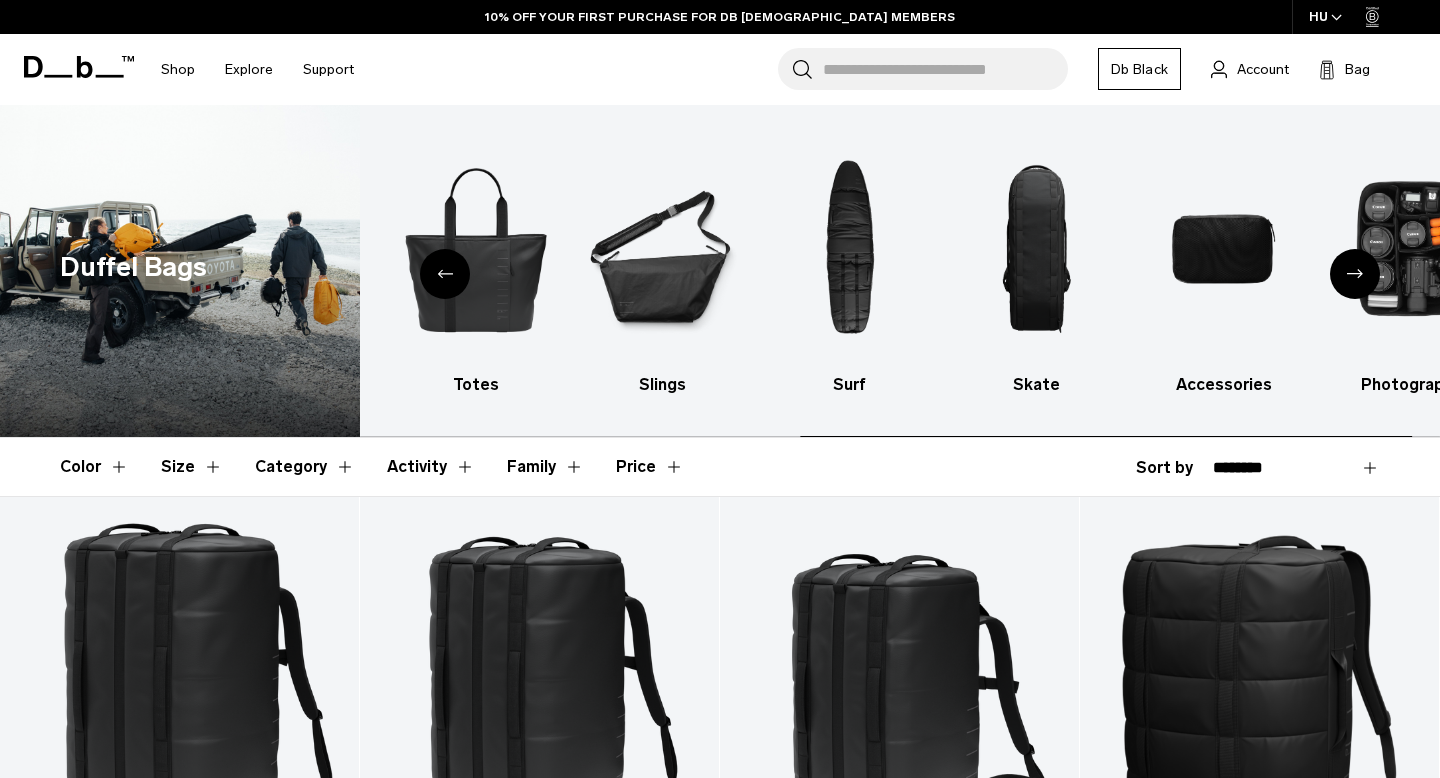 click 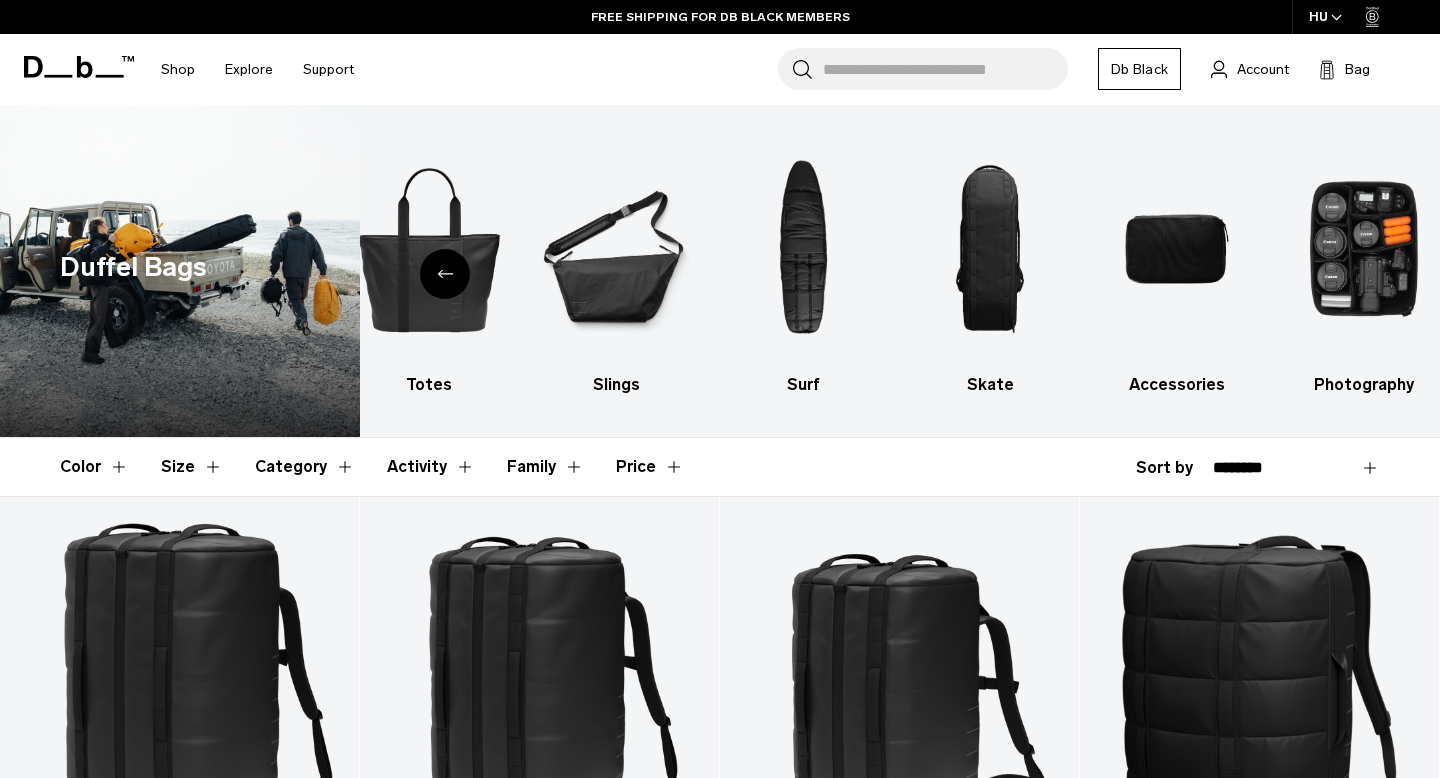 click 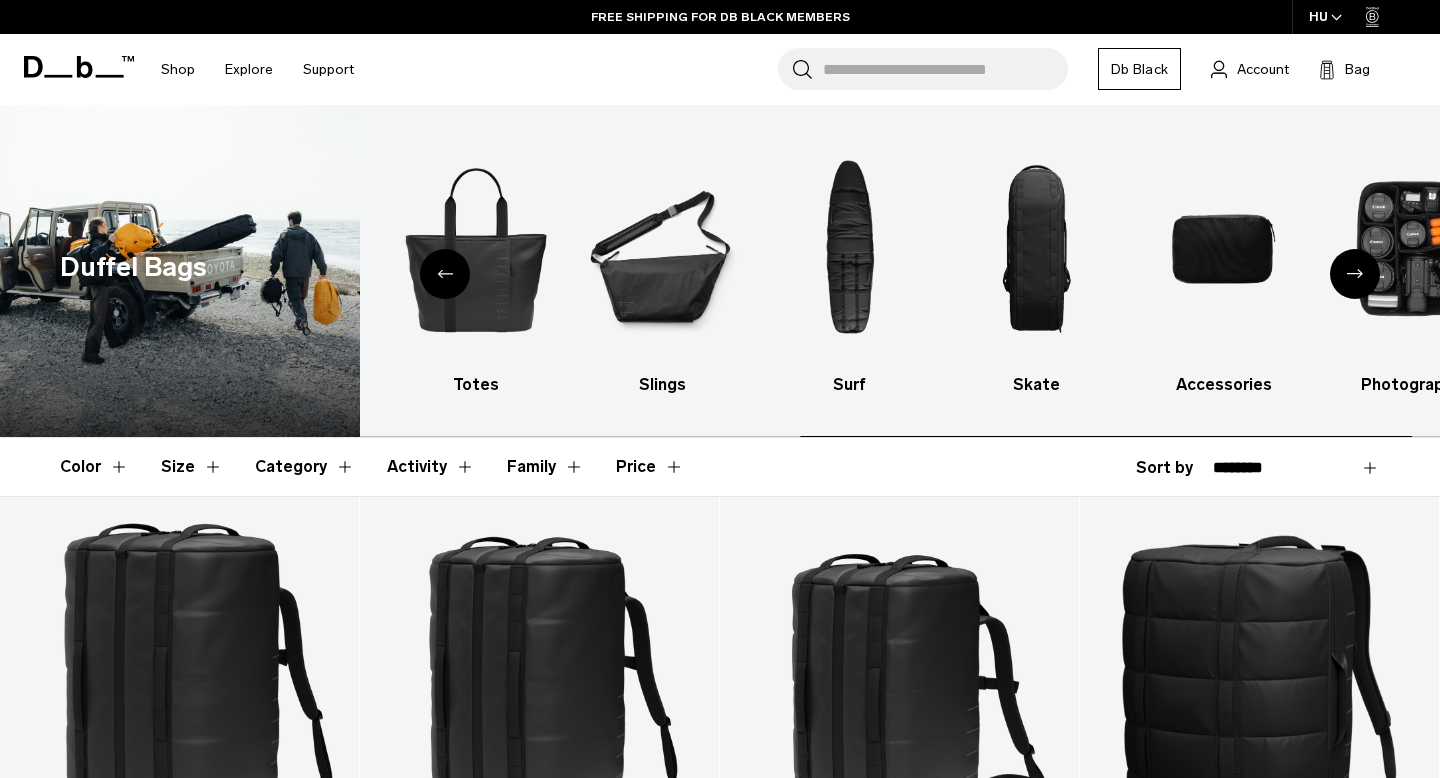 click 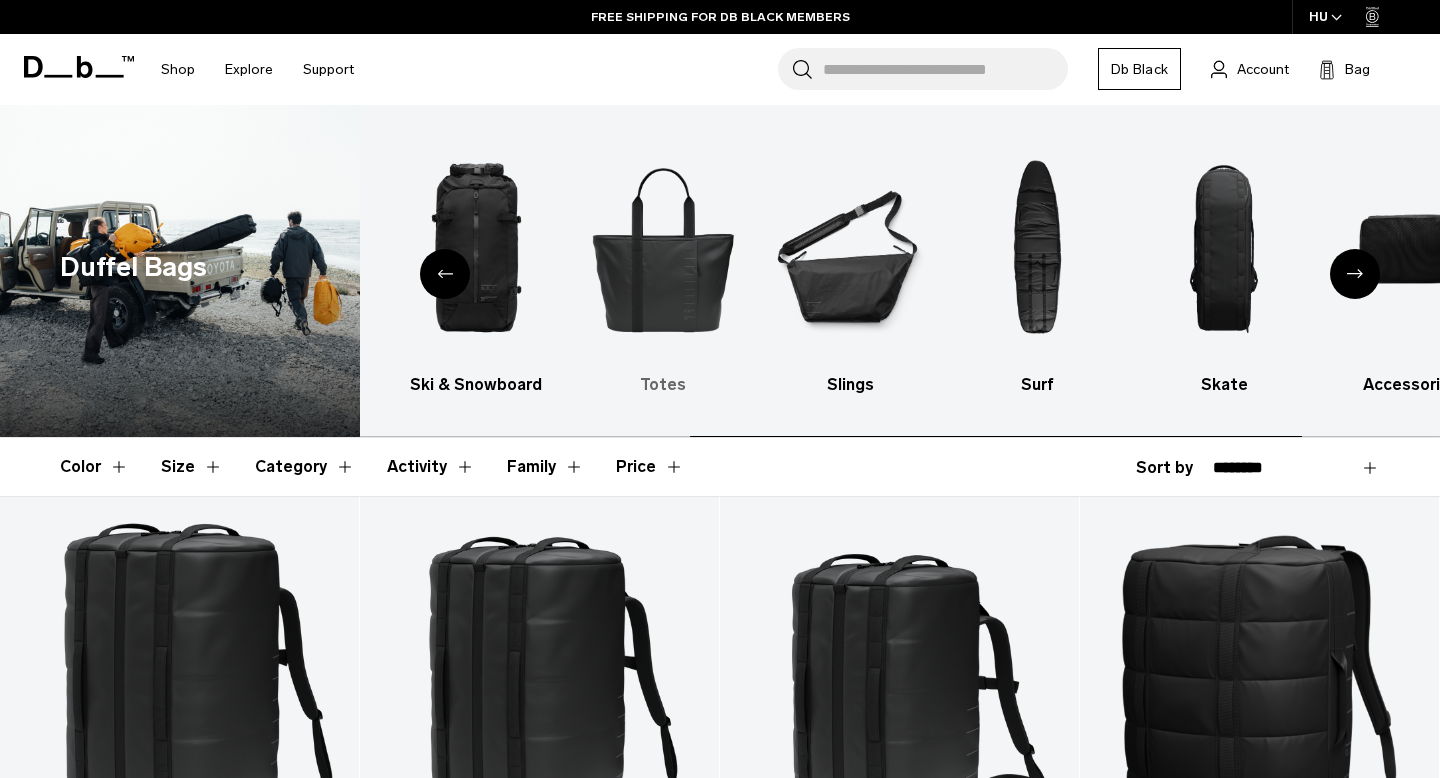 click at bounding box center [663, 249] 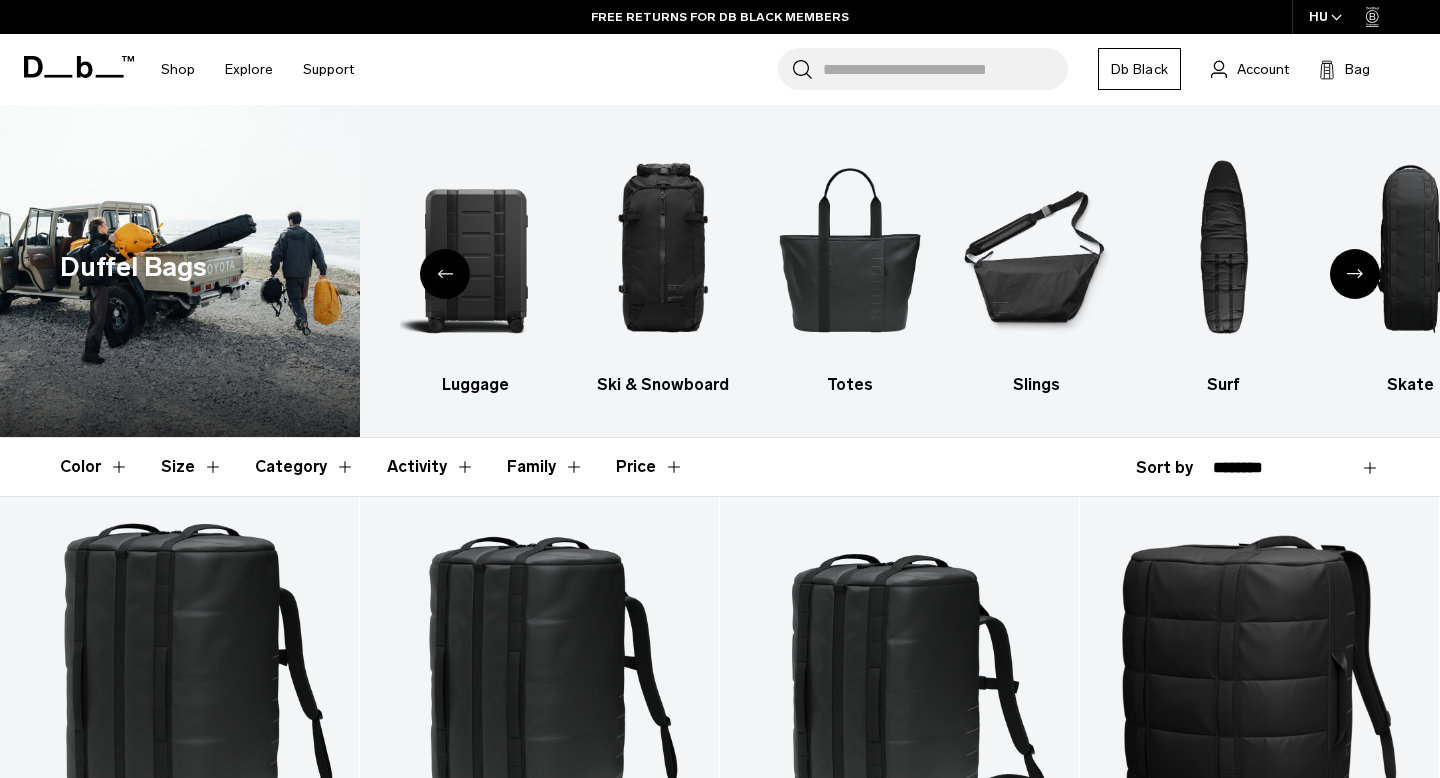 click at bounding box center [445, 274] 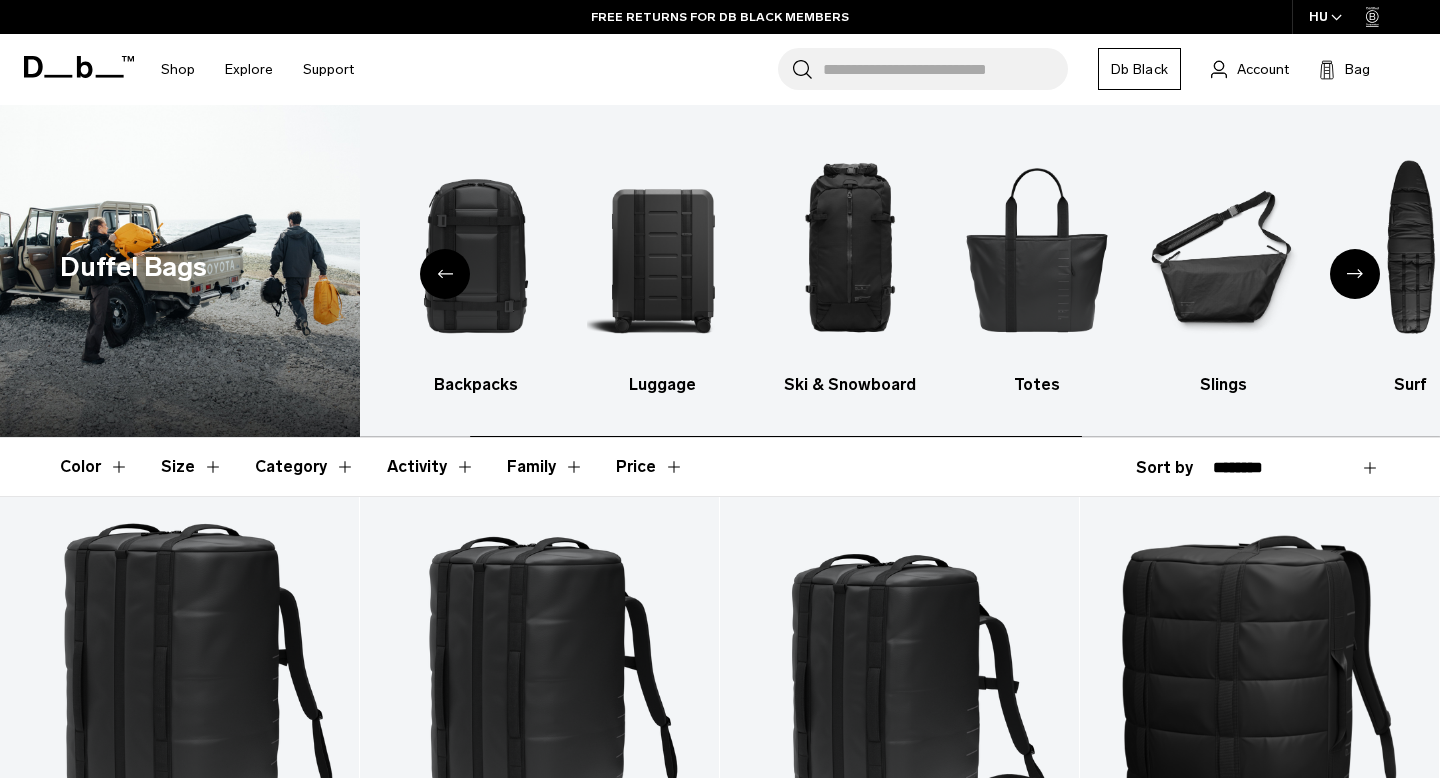 click at bounding box center (445, 274) 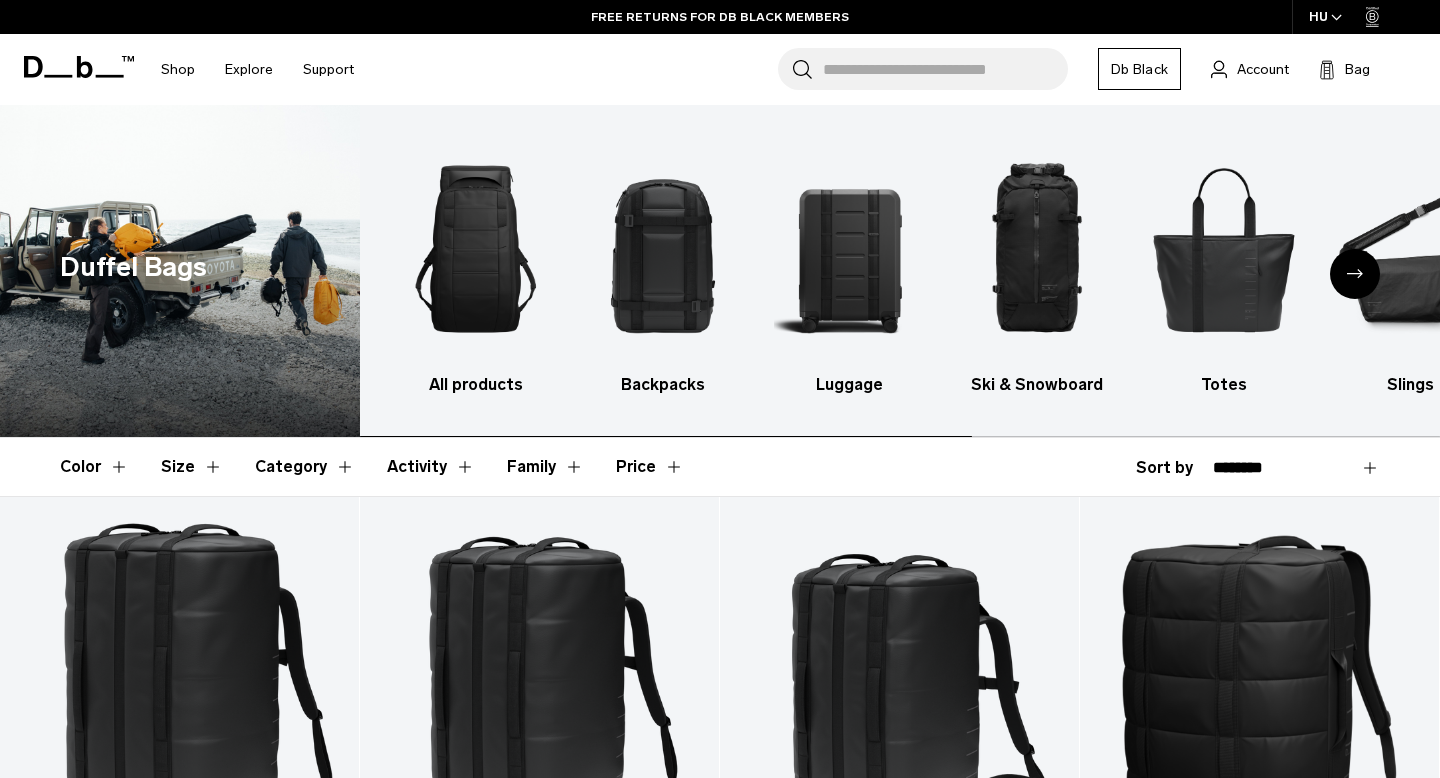 click at bounding box center (476, 249) 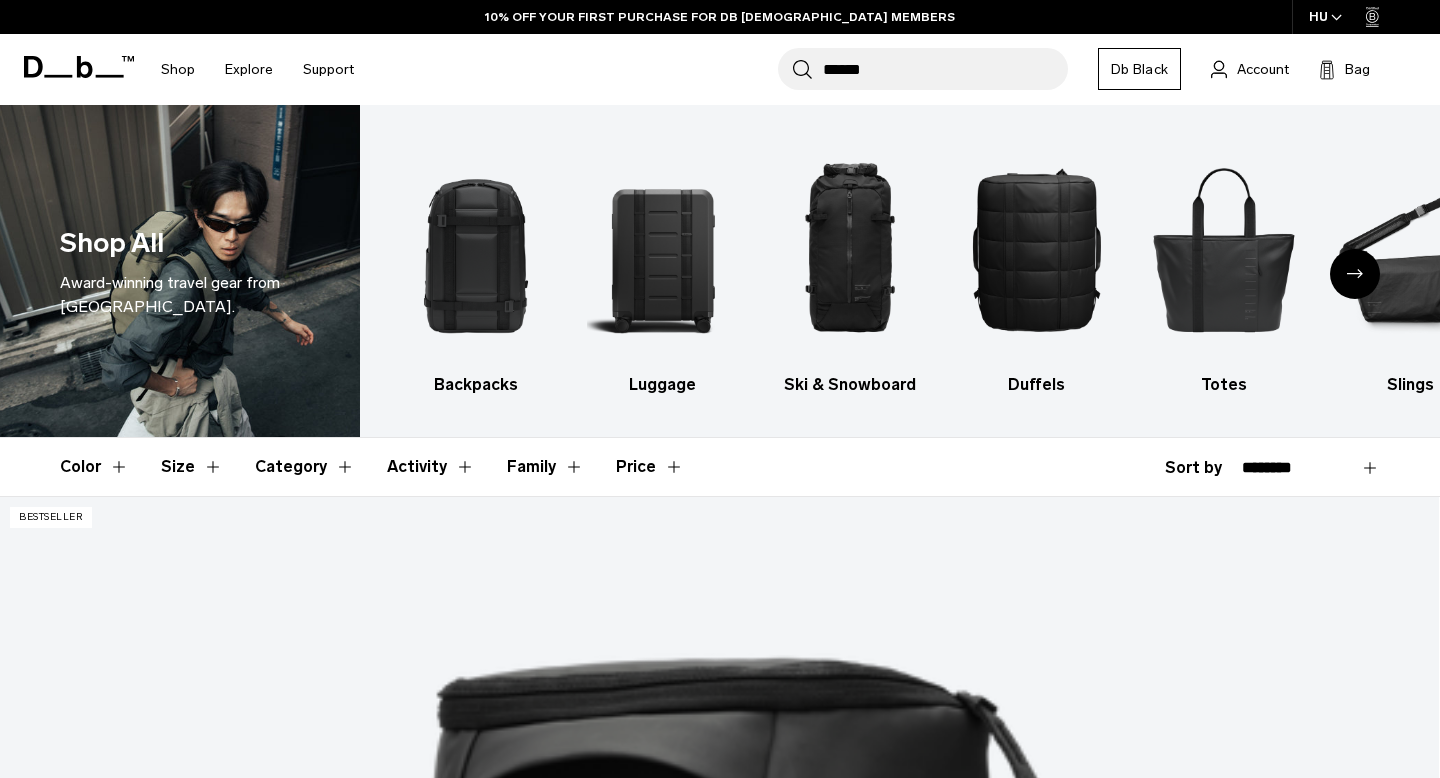 type on "******" 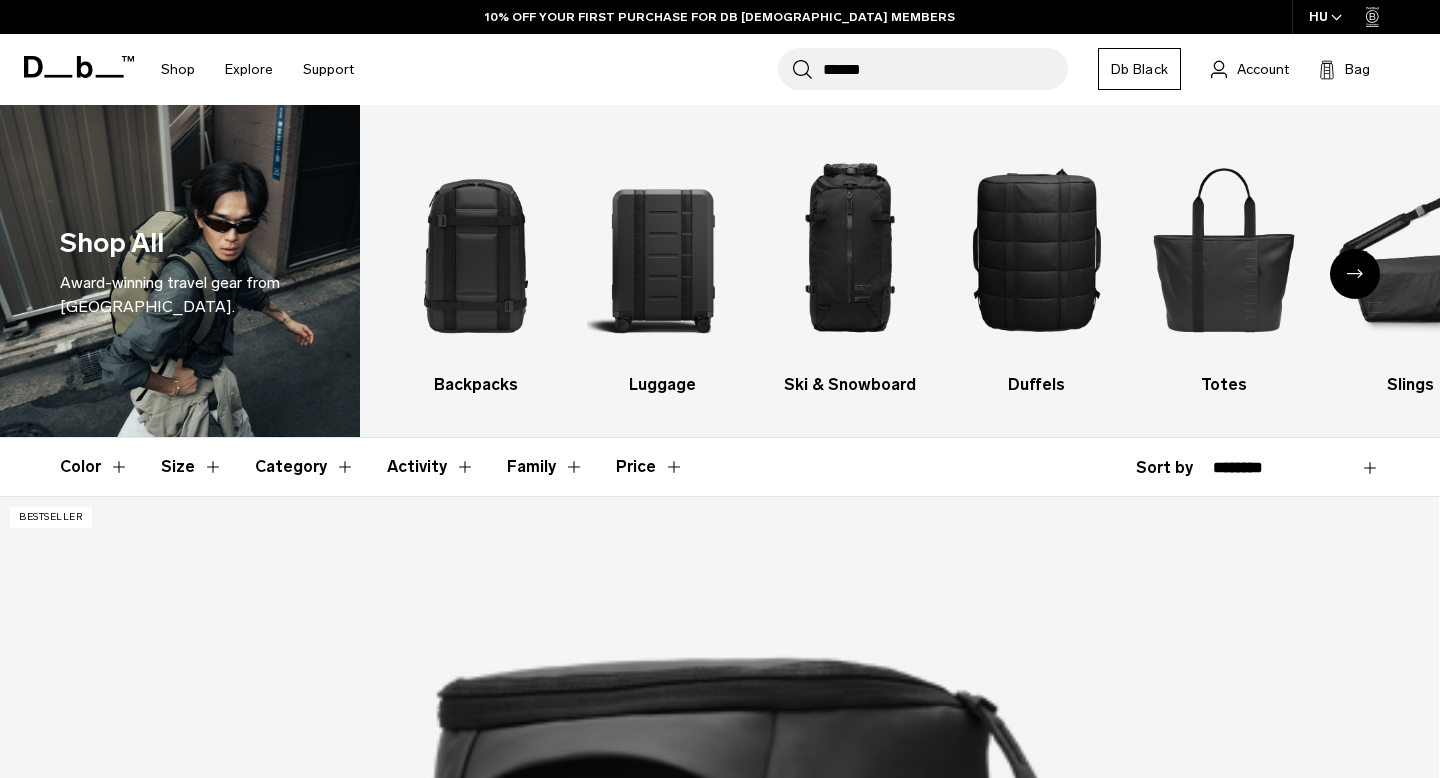 scroll, scrollTop: 0, scrollLeft: 0, axis: both 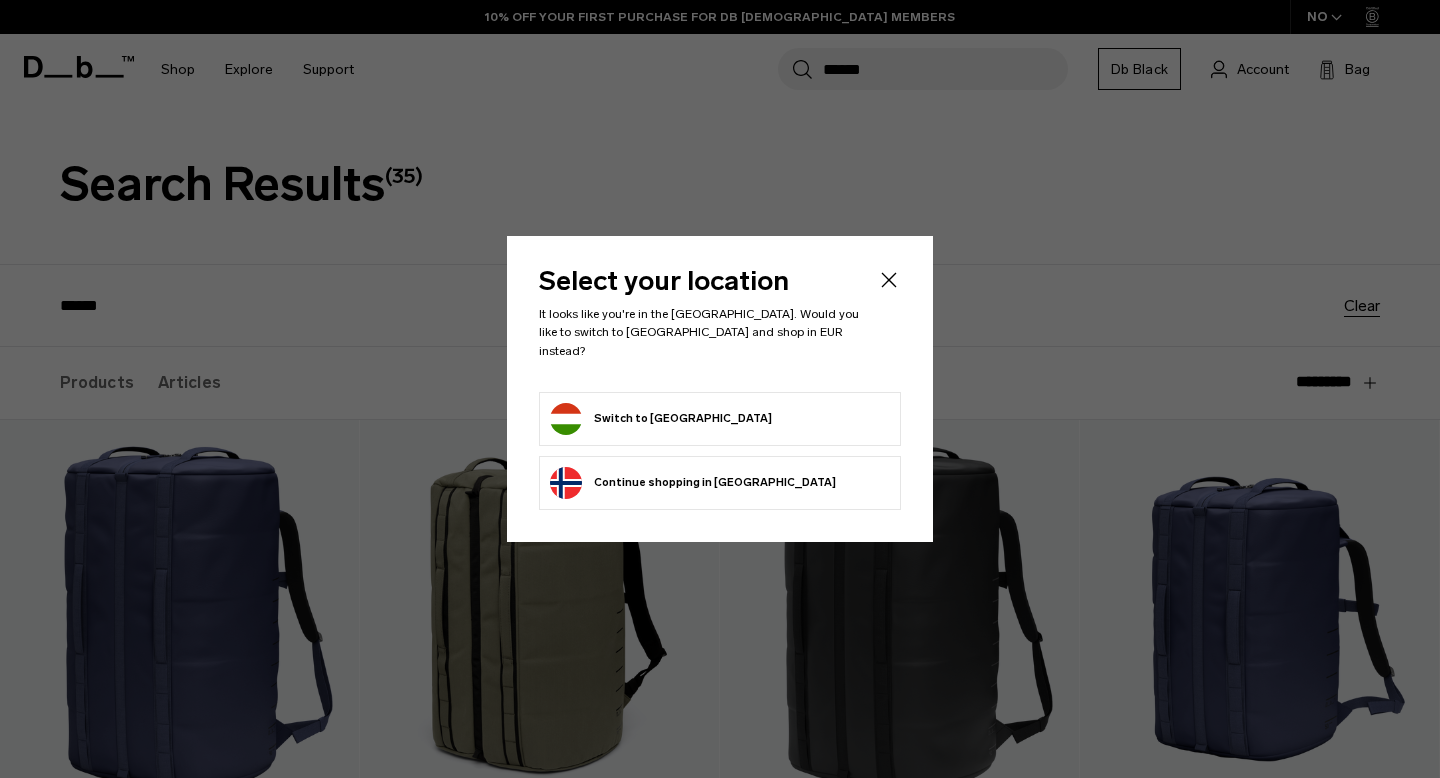 click on "Switch to Hungary" at bounding box center (720, 419) 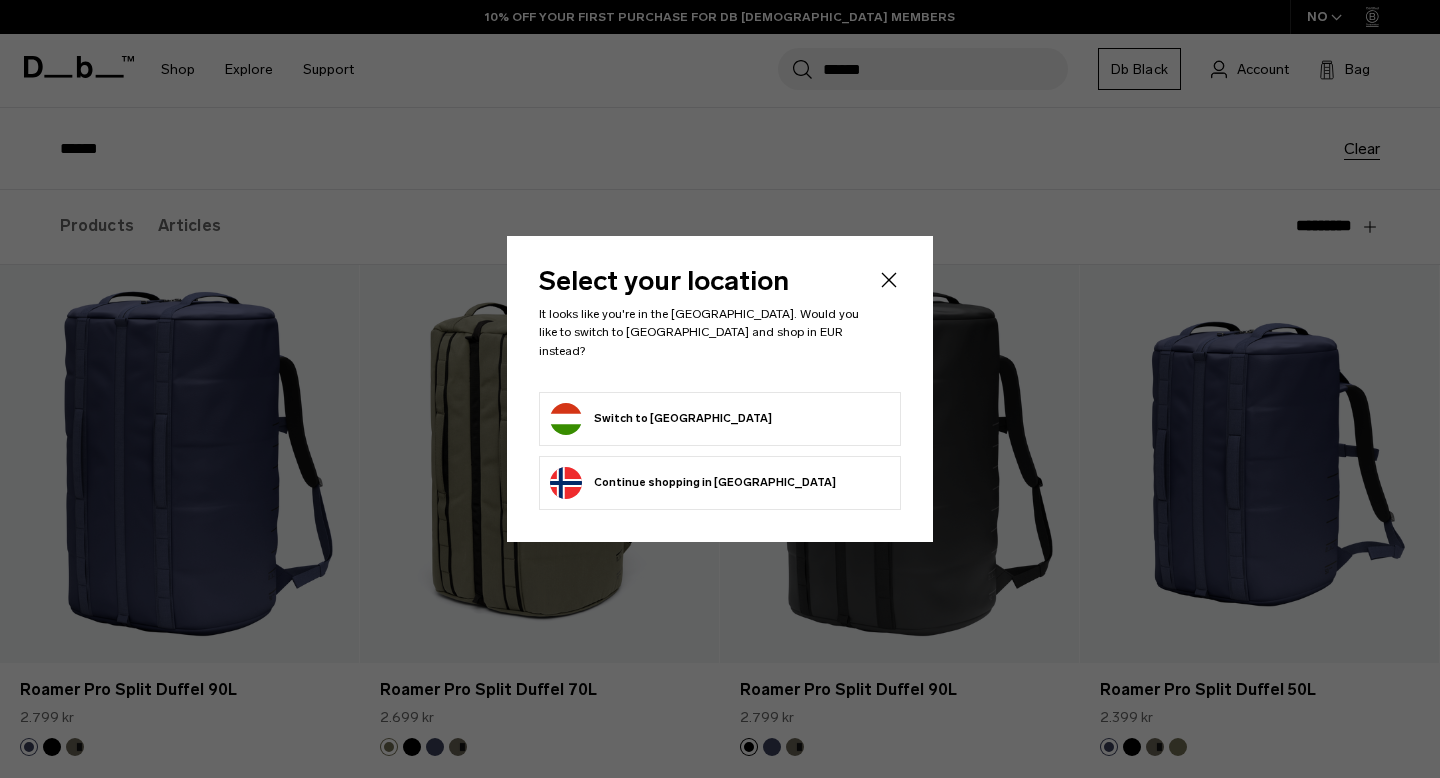 scroll, scrollTop: 157, scrollLeft: 0, axis: vertical 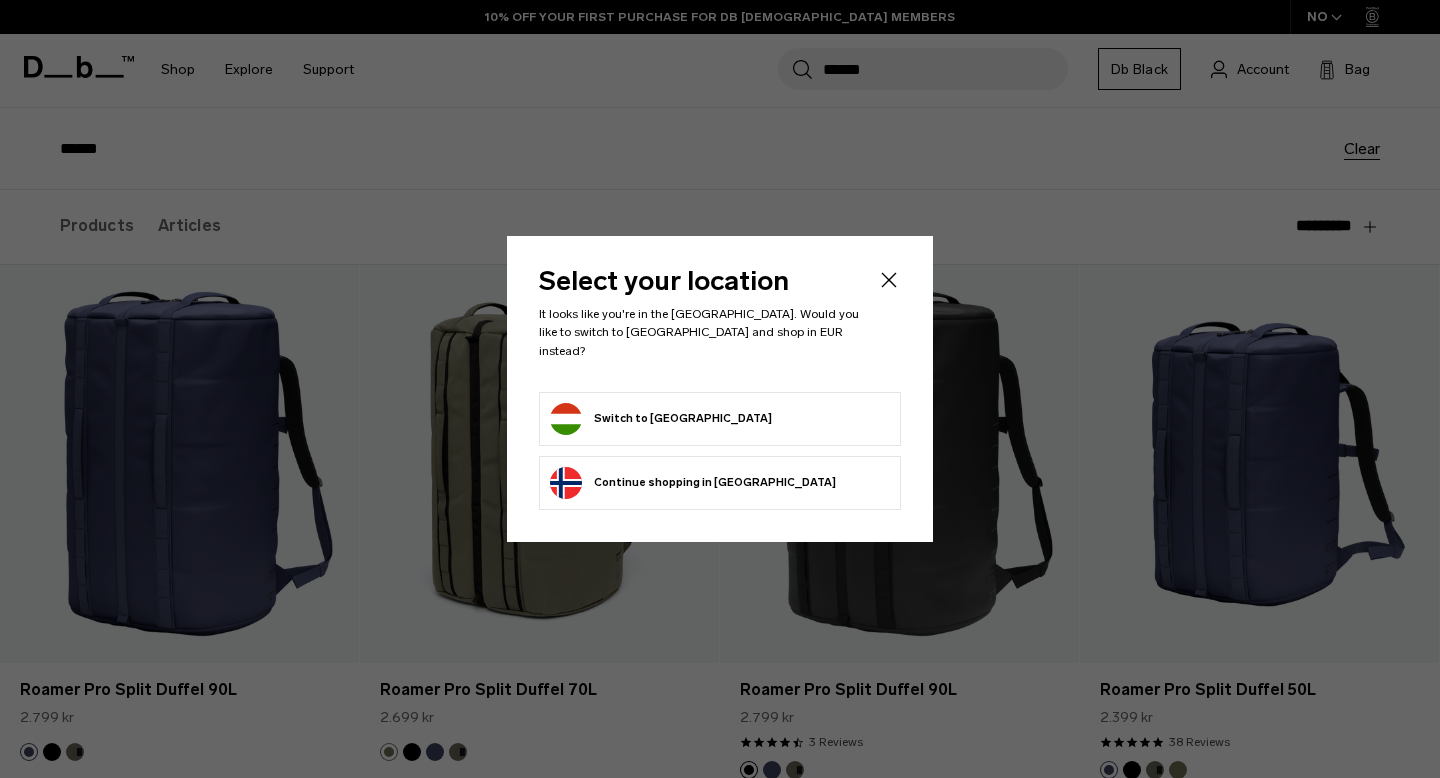 click on "Switch to Hungary" at bounding box center [661, 419] 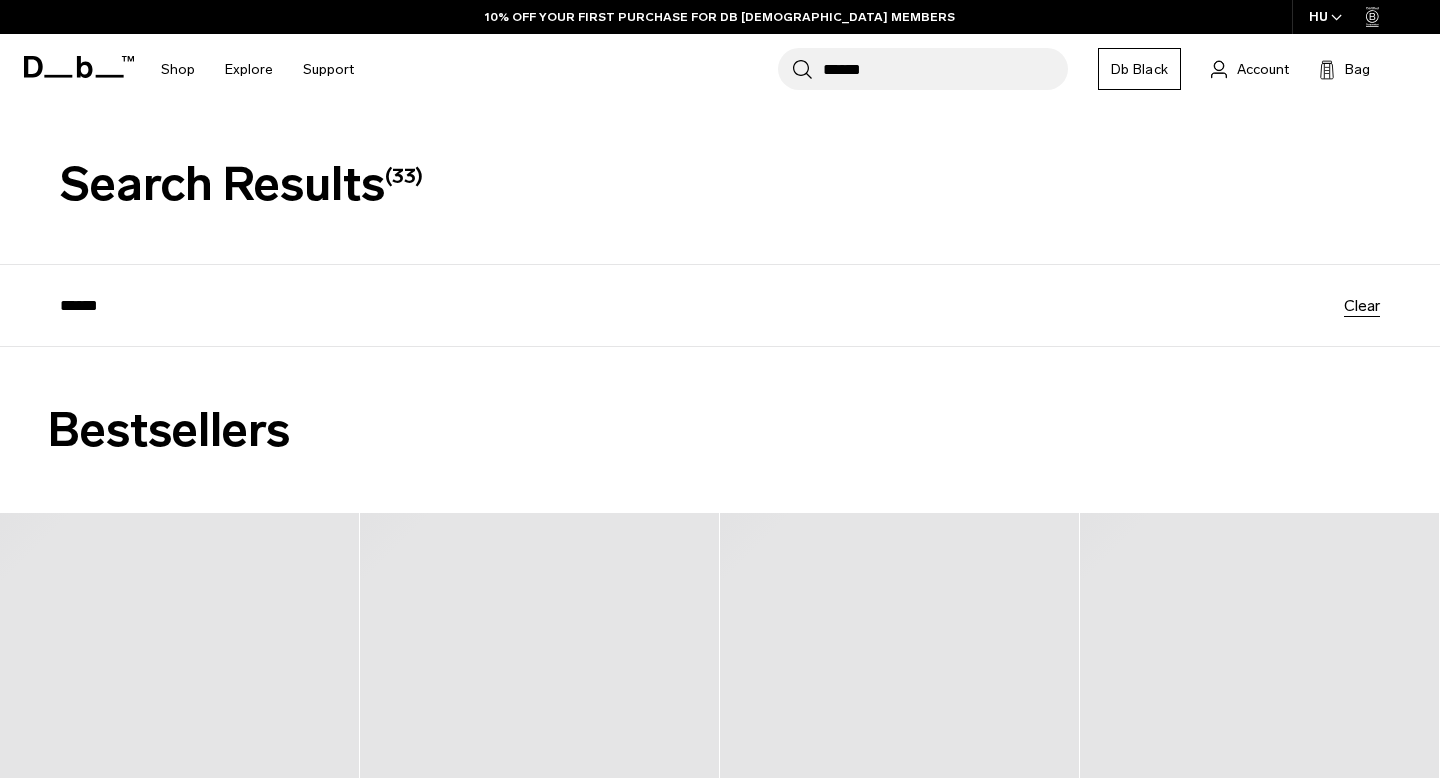 scroll, scrollTop: 262, scrollLeft: 0, axis: vertical 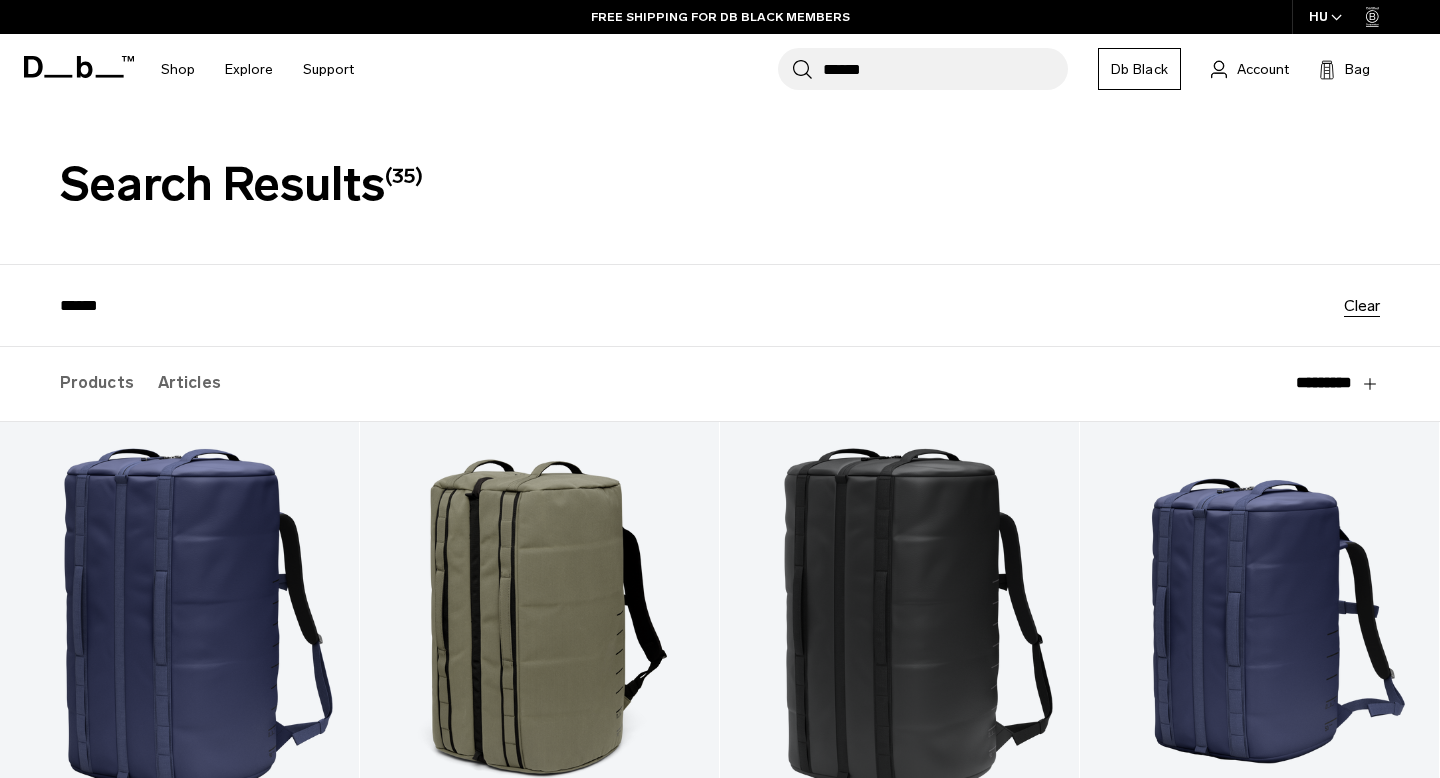 click on "******" at bounding box center [945, 69] 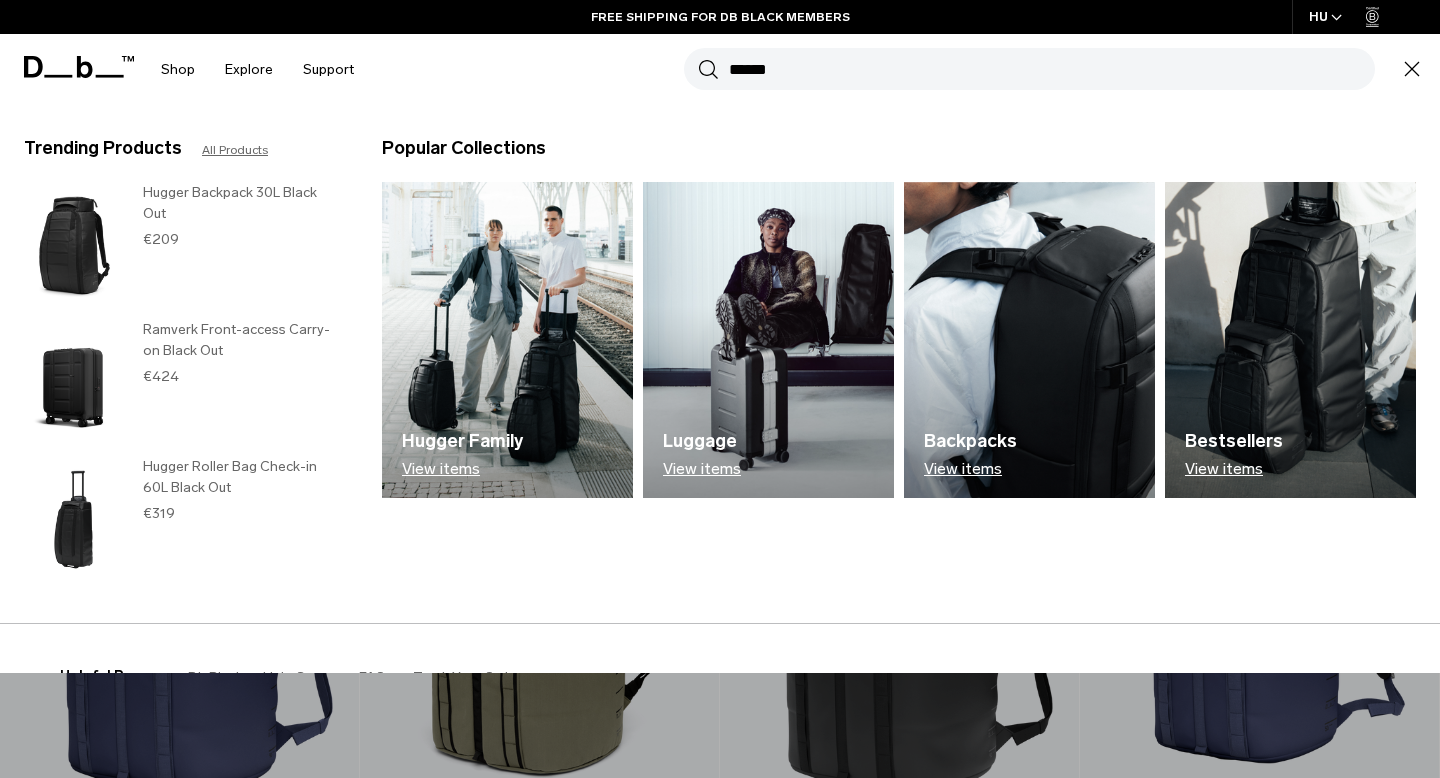 click on "******" at bounding box center (1052, 69) 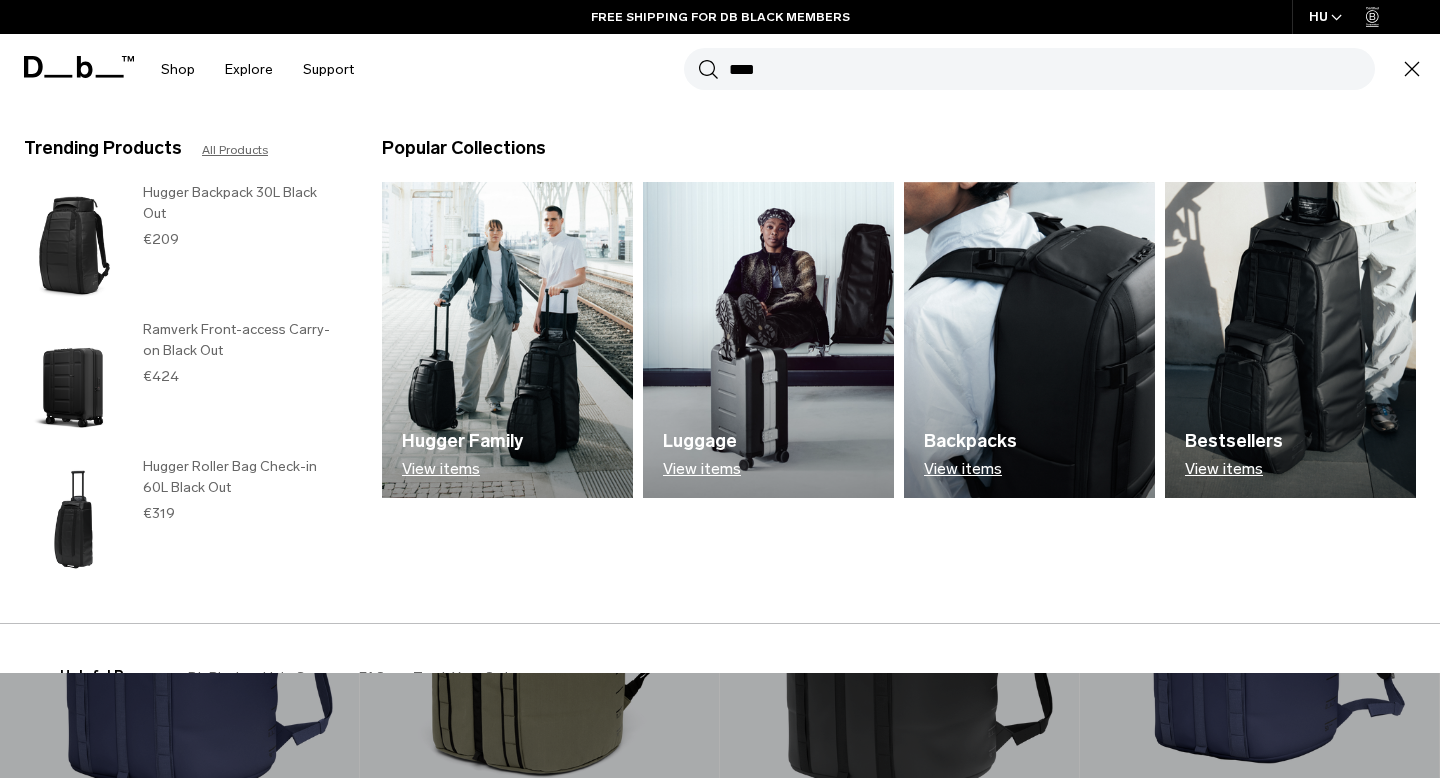 type on "****" 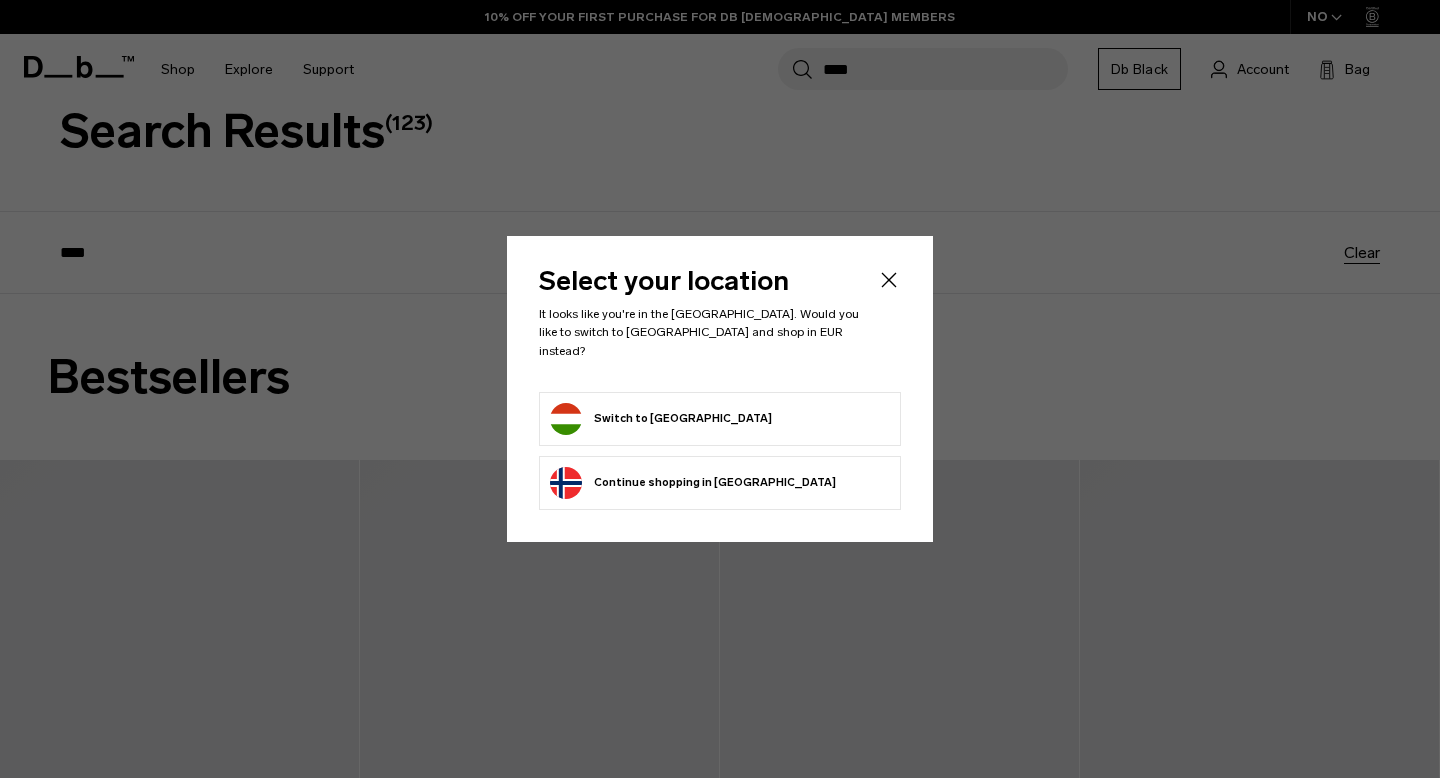 scroll, scrollTop: 53, scrollLeft: 0, axis: vertical 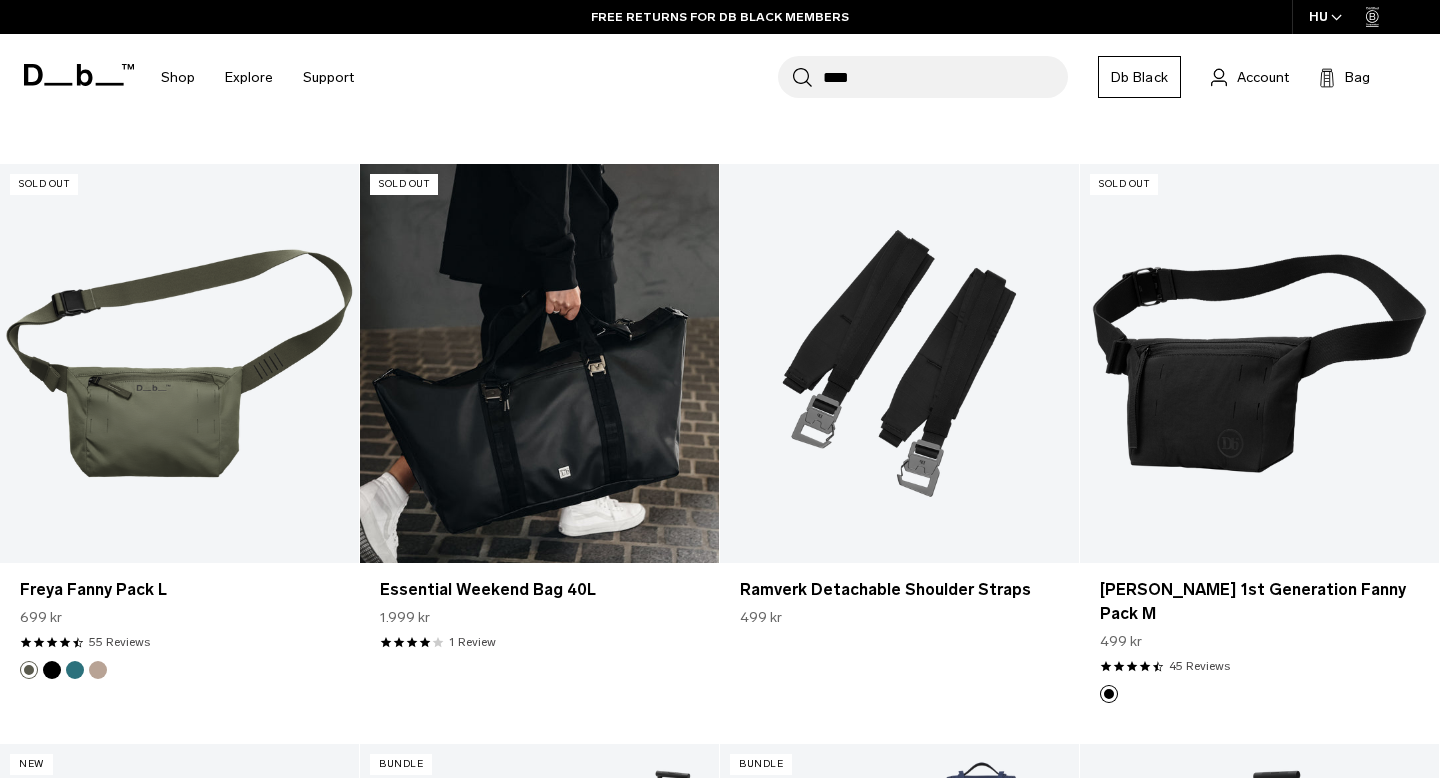 click at bounding box center [539, 363] 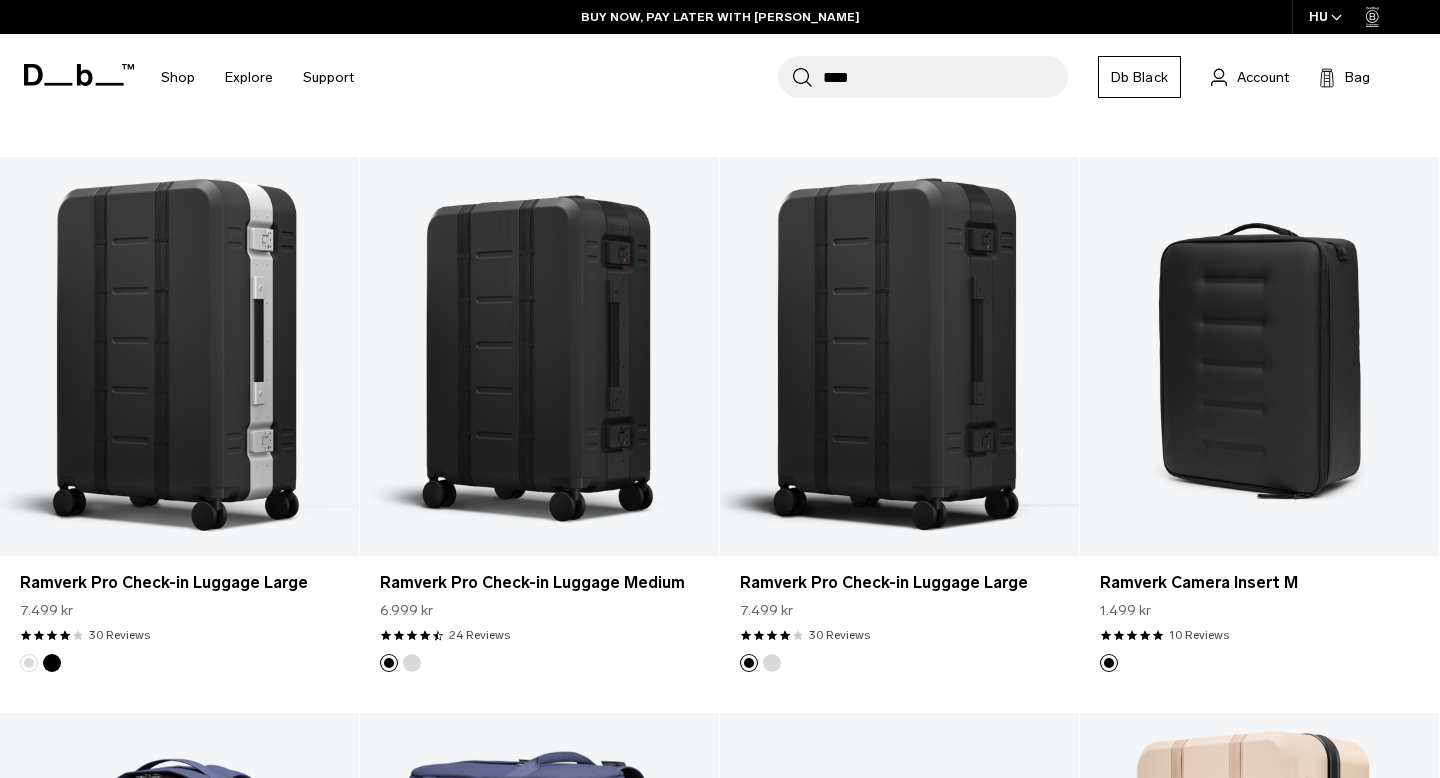 scroll, scrollTop: 9304, scrollLeft: 0, axis: vertical 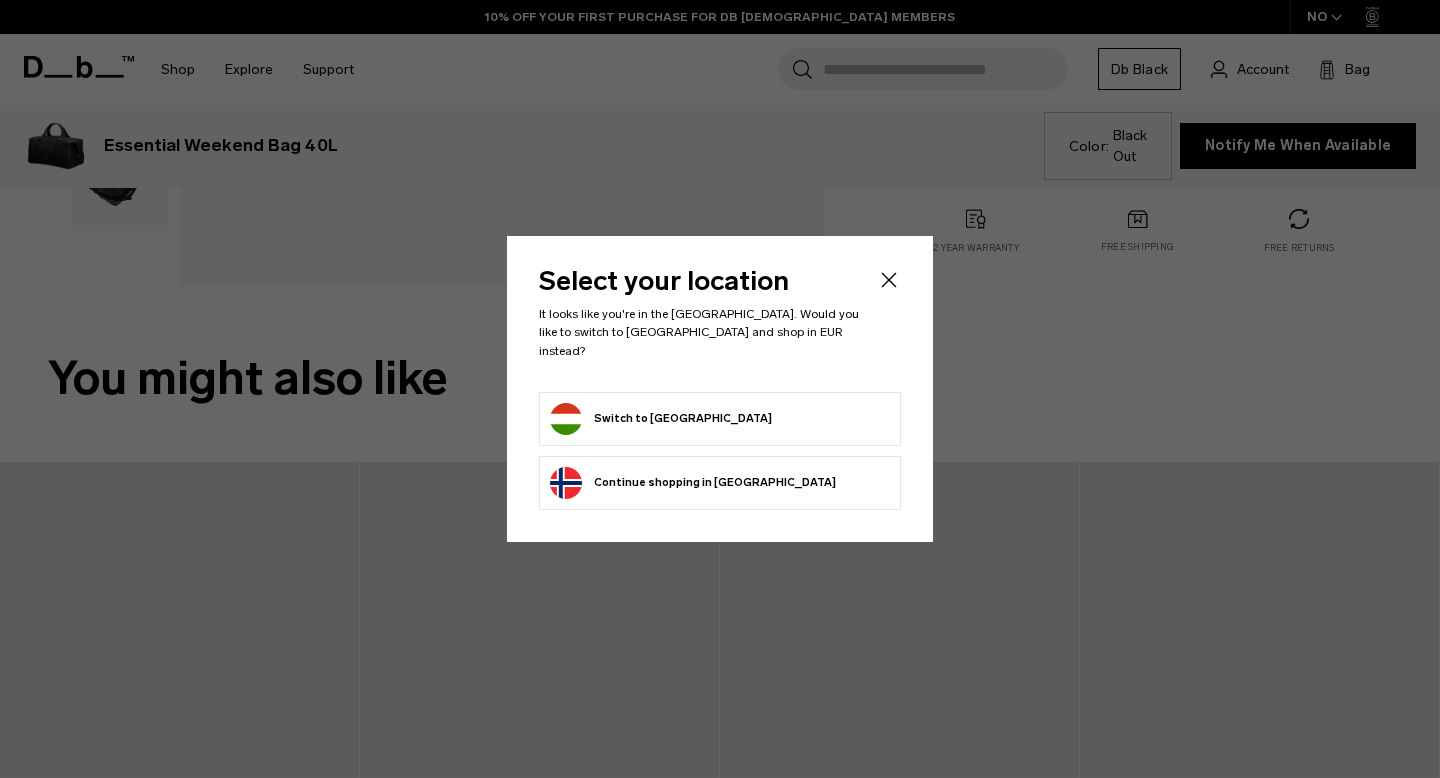 click on "Switch to Hungary" at bounding box center [661, 419] 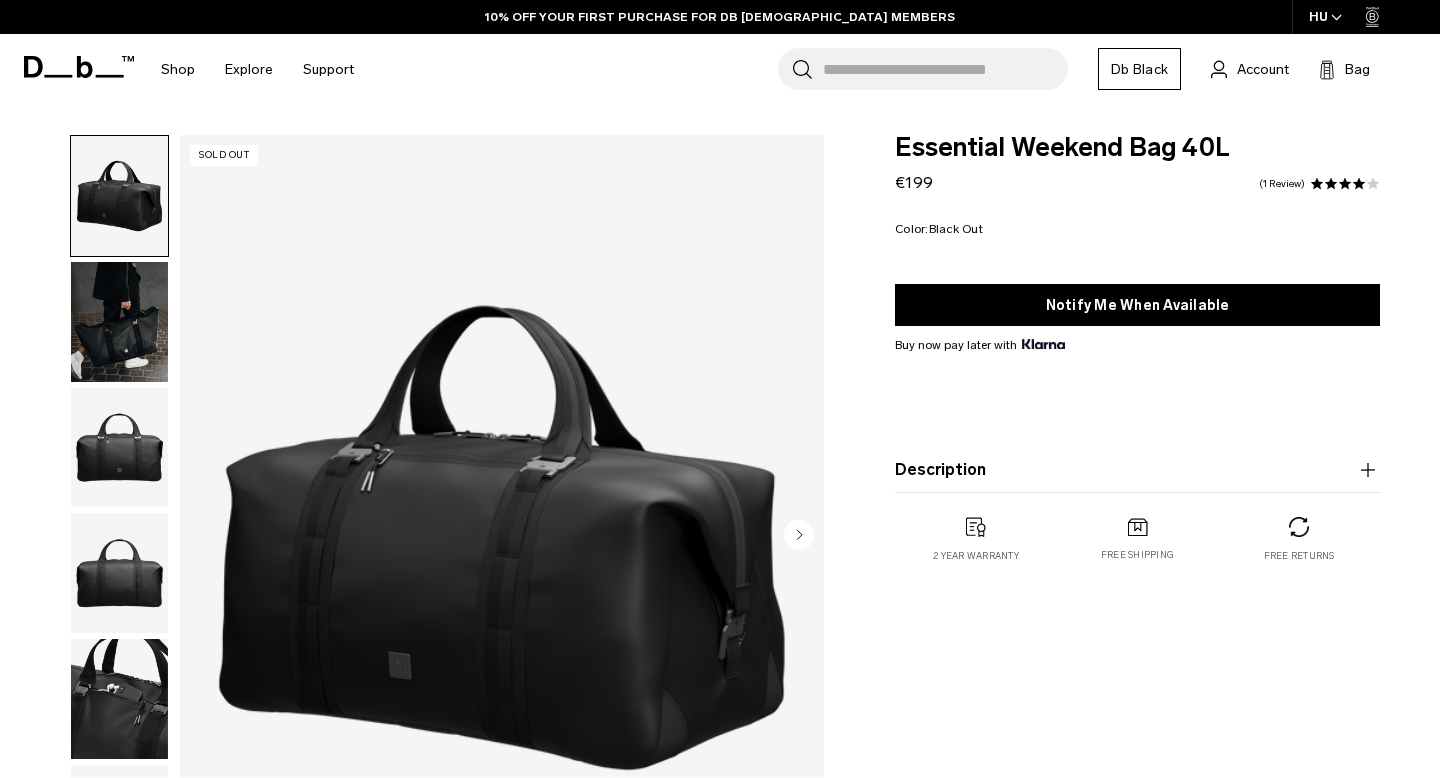scroll, scrollTop: 0, scrollLeft: 0, axis: both 